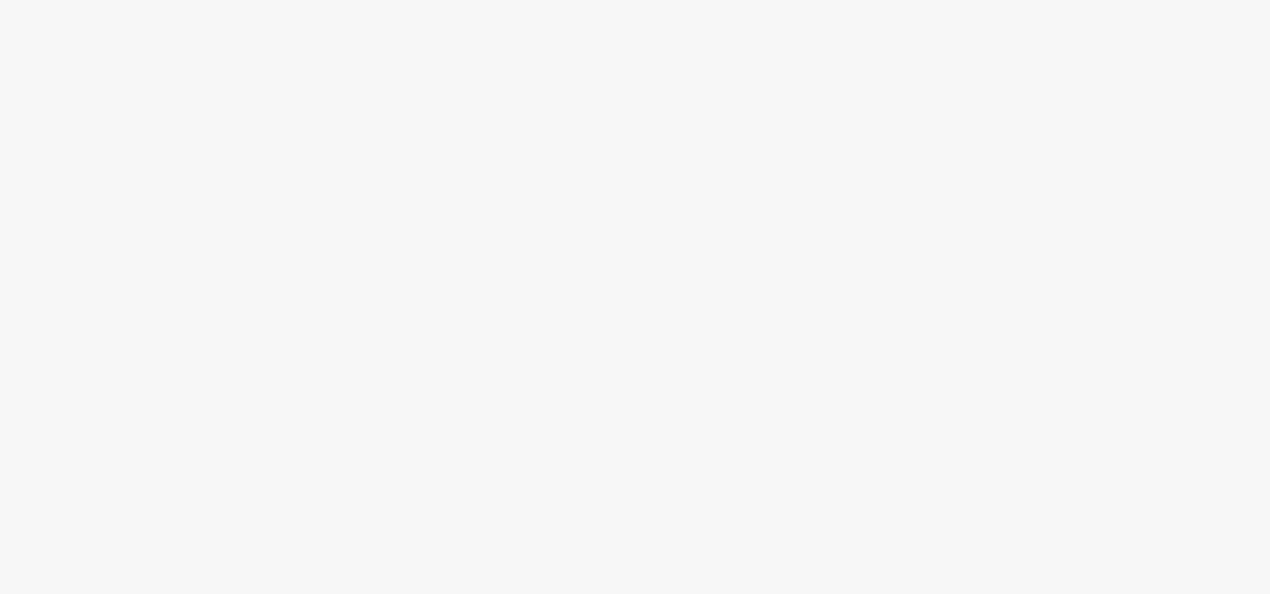 scroll, scrollTop: 0, scrollLeft: 0, axis: both 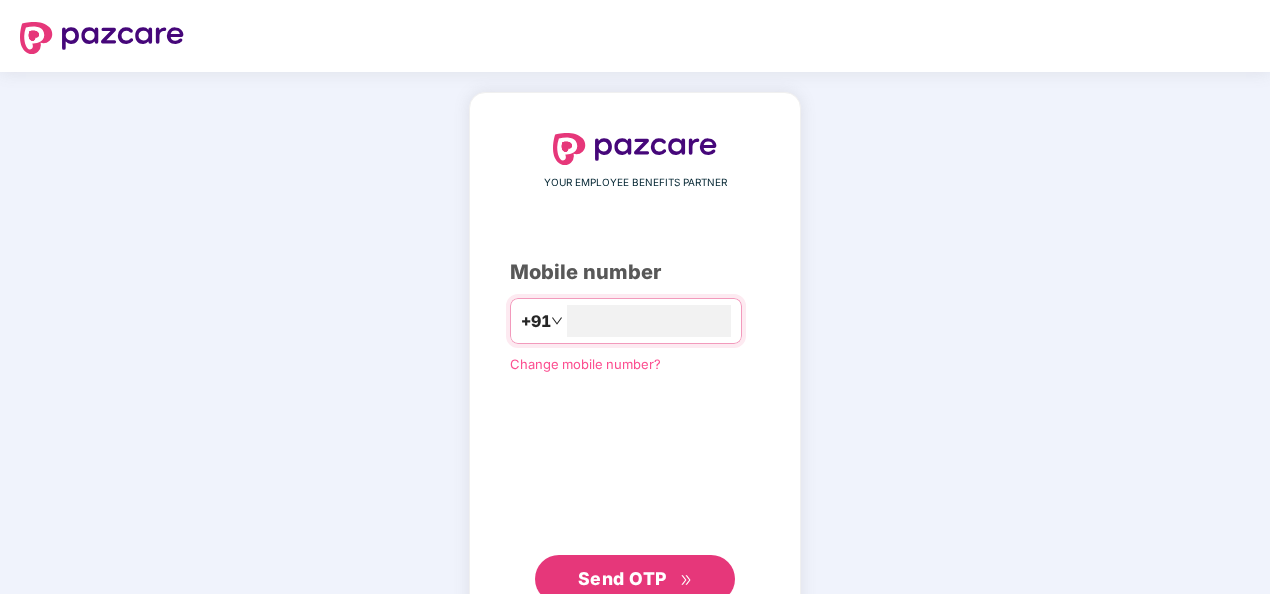 type on "**********" 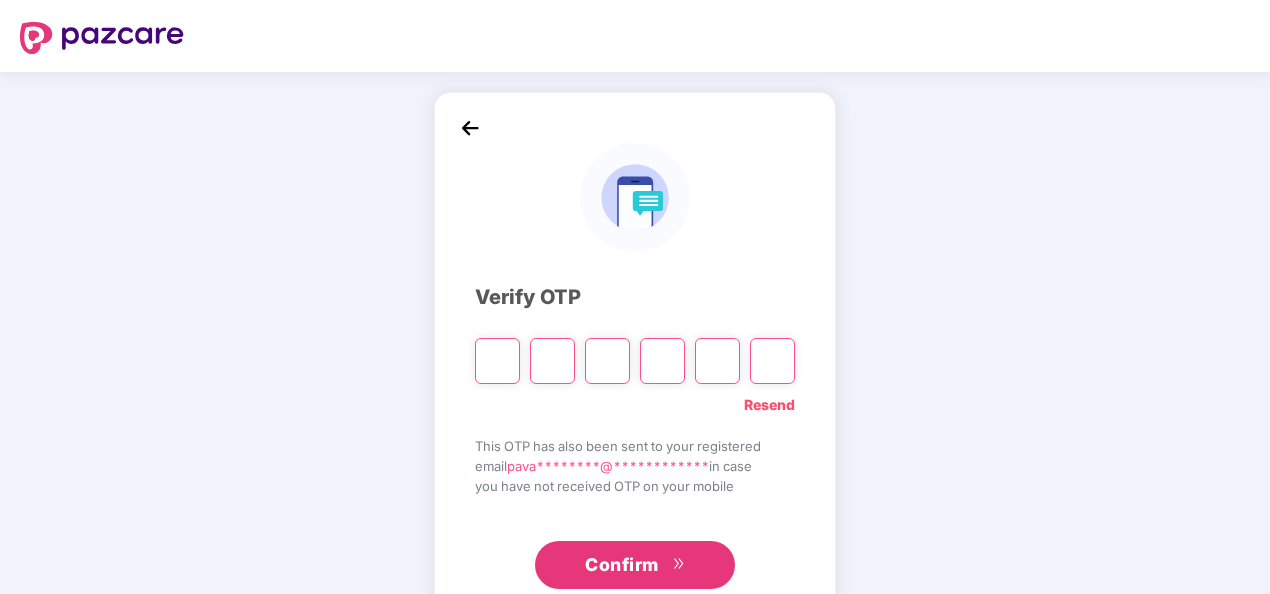 type on "*" 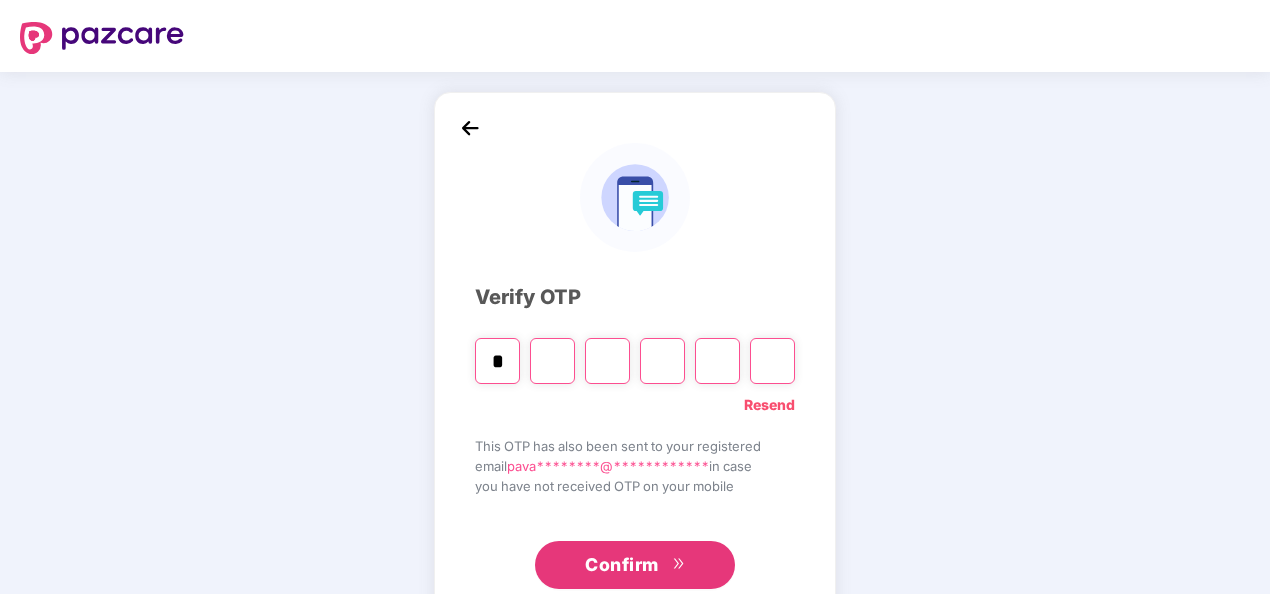 type on "*" 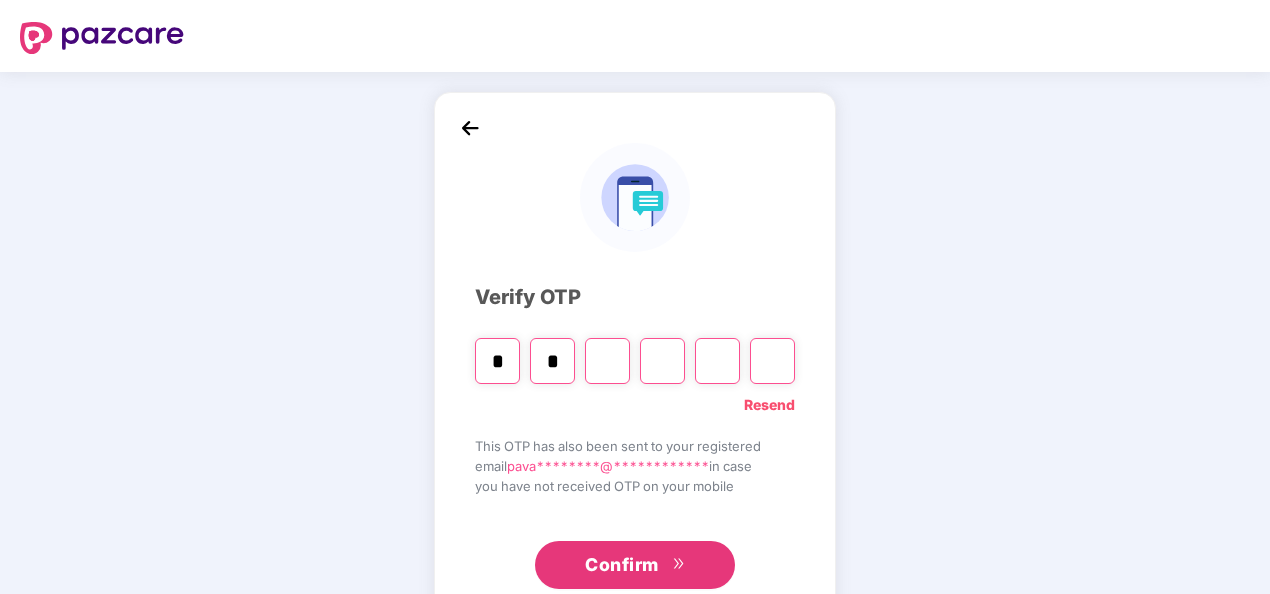 type on "*" 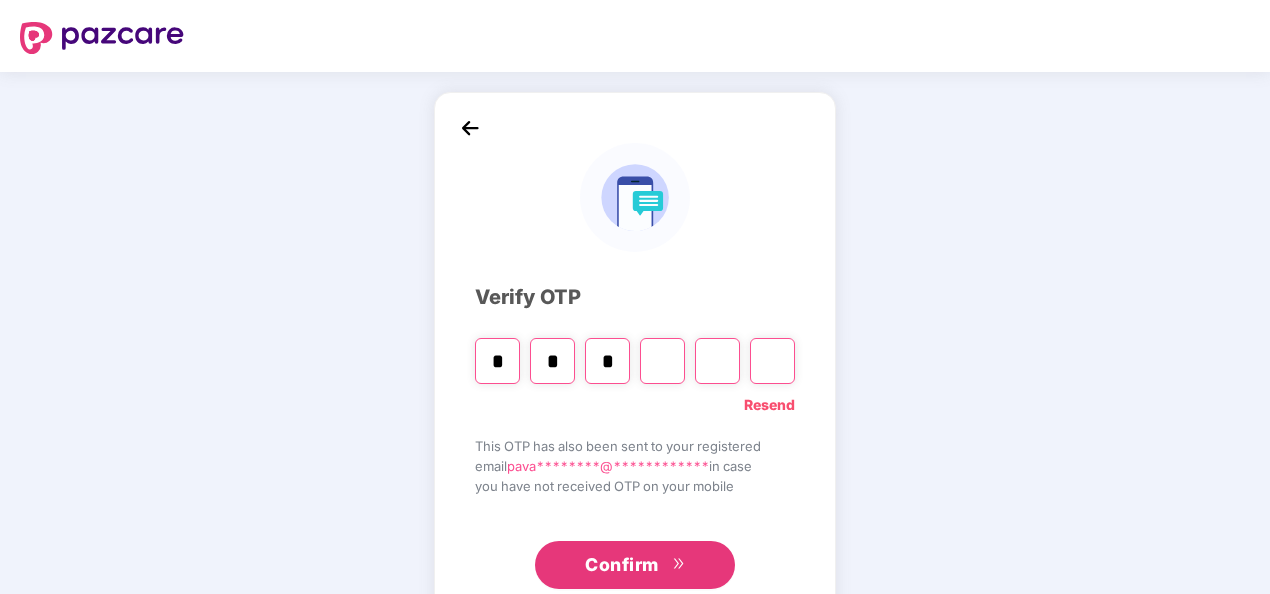 type on "*" 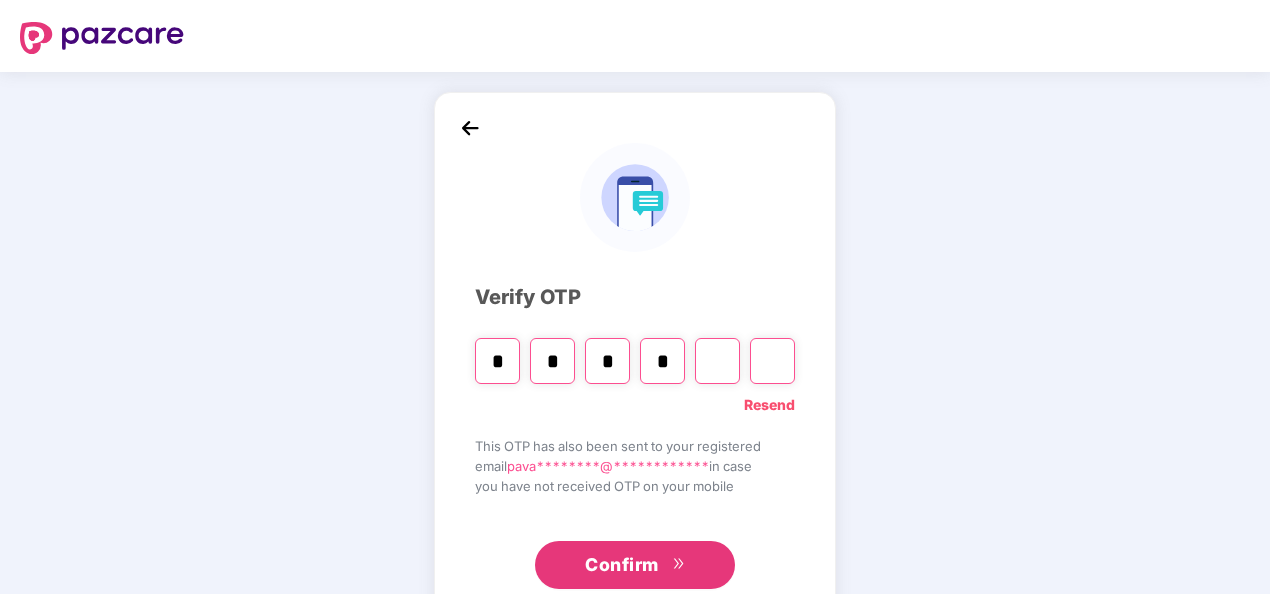 type on "*" 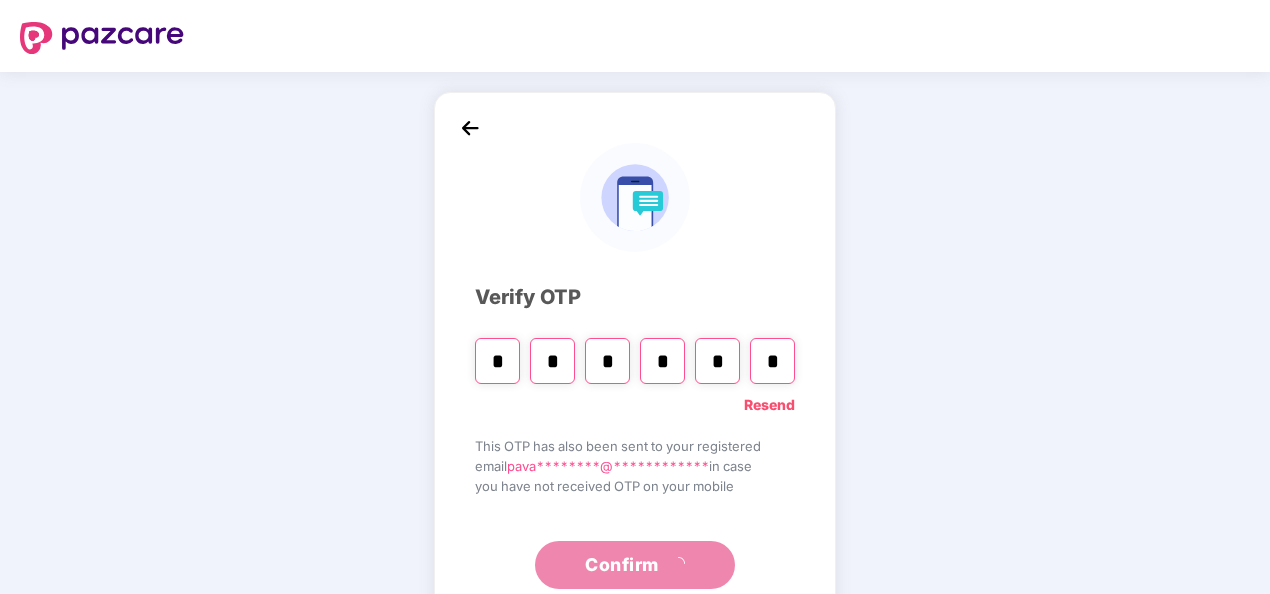 type on "*" 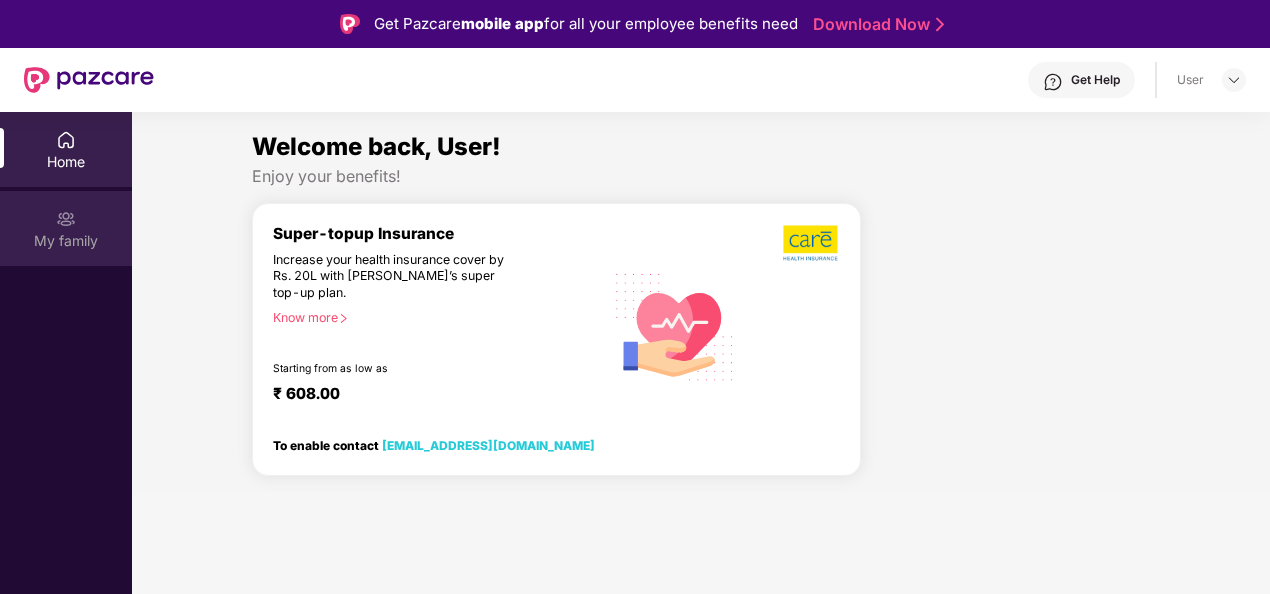 click on "My family" at bounding box center (66, 228) 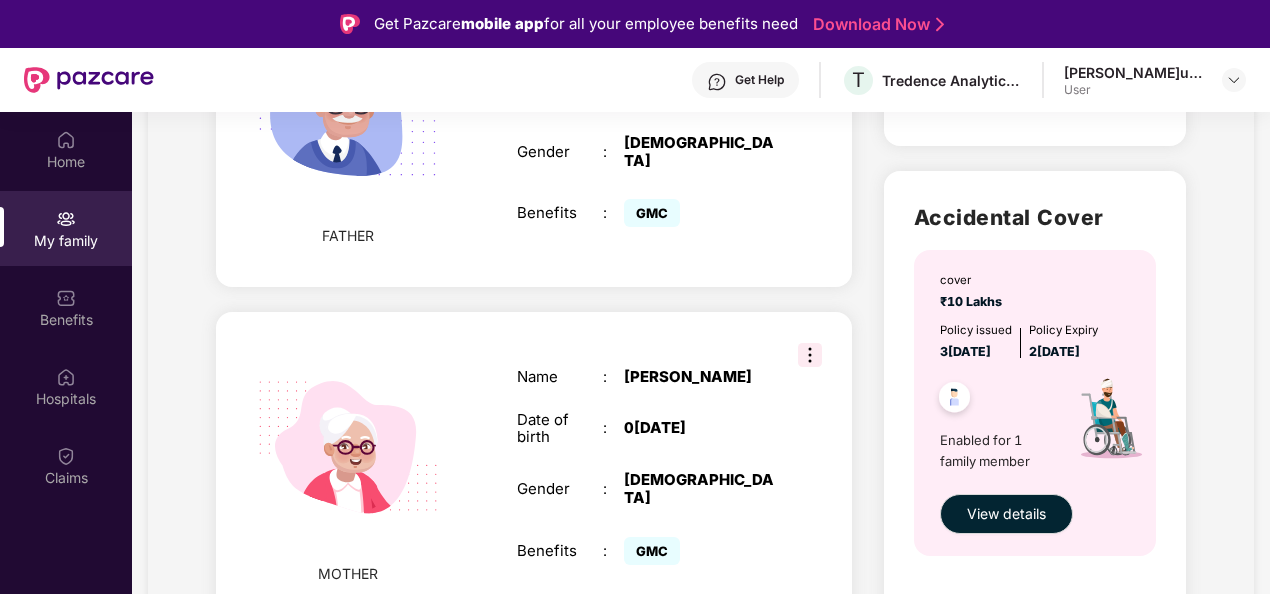 scroll, scrollTop: 1044, scrollLeft: 0, axis: vertical 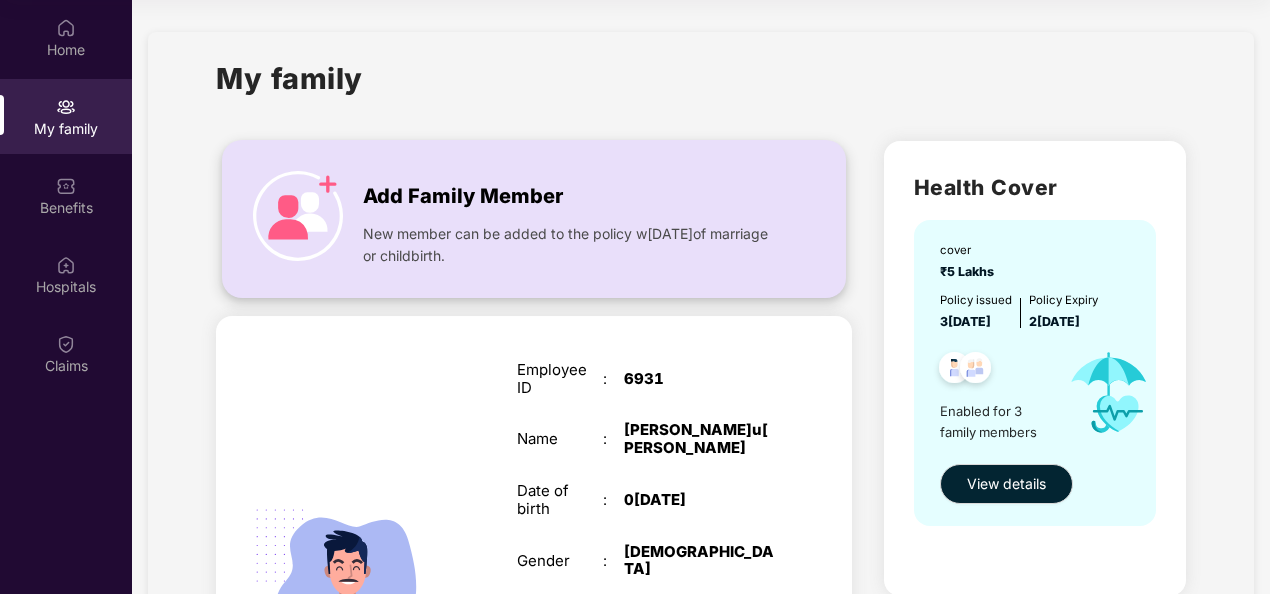 click at bounding box center (298, 216) 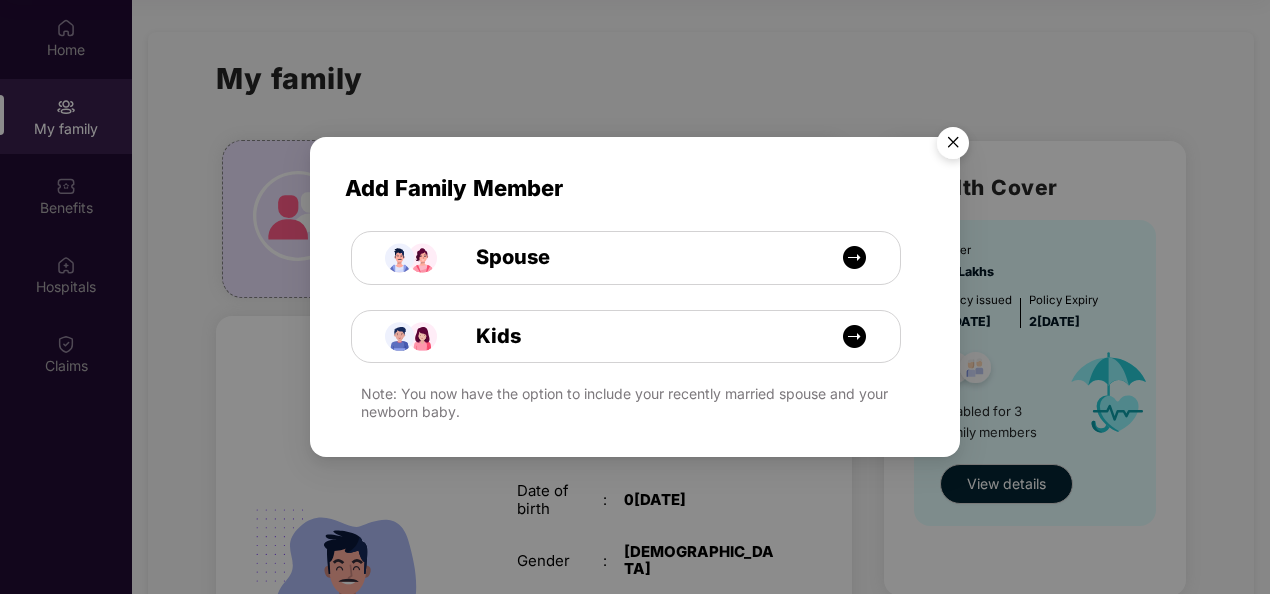 click at bounding box center [953, 146] 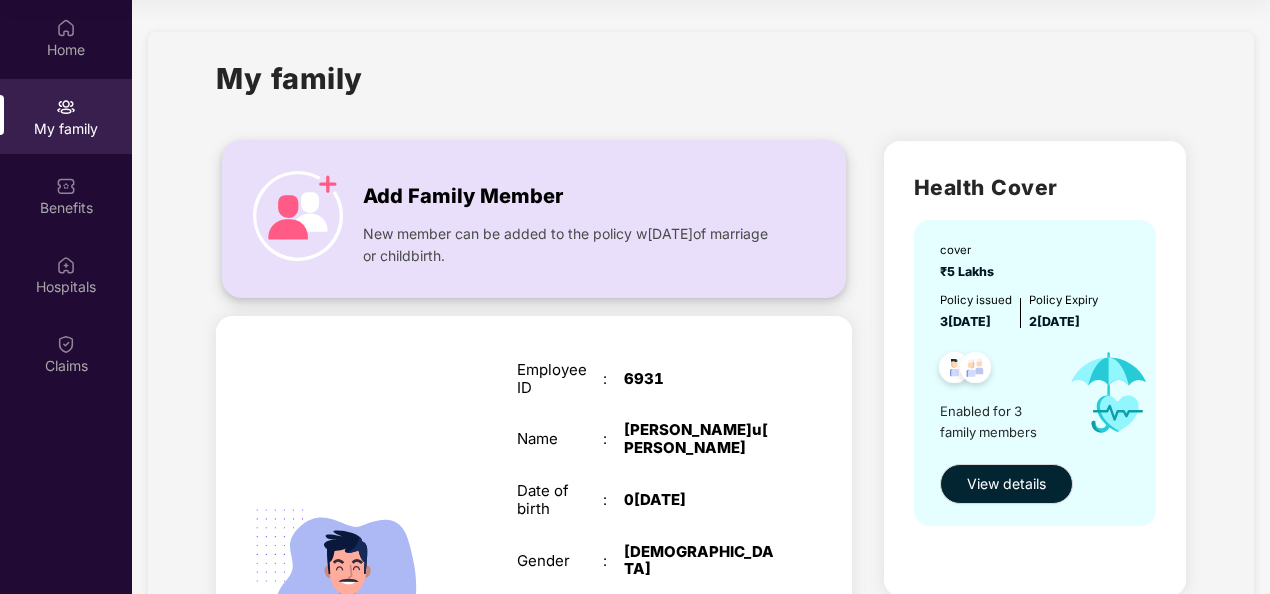 click on "Add Family Member" at bounding box center (463, 196) 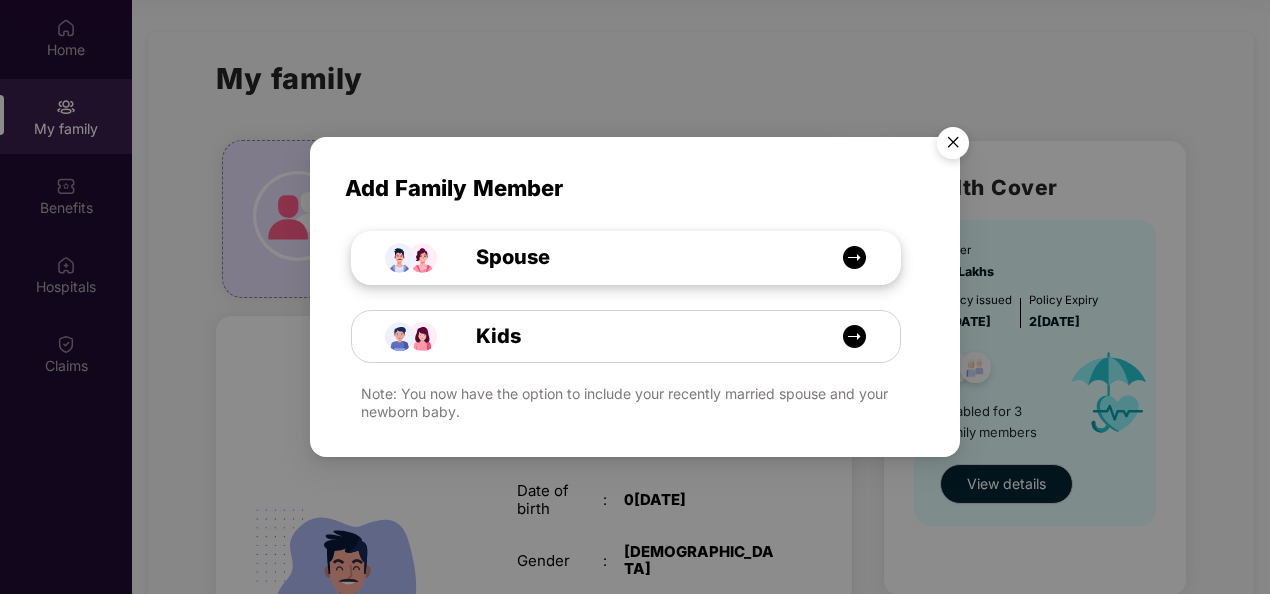 click at bounding box center (854, 257) 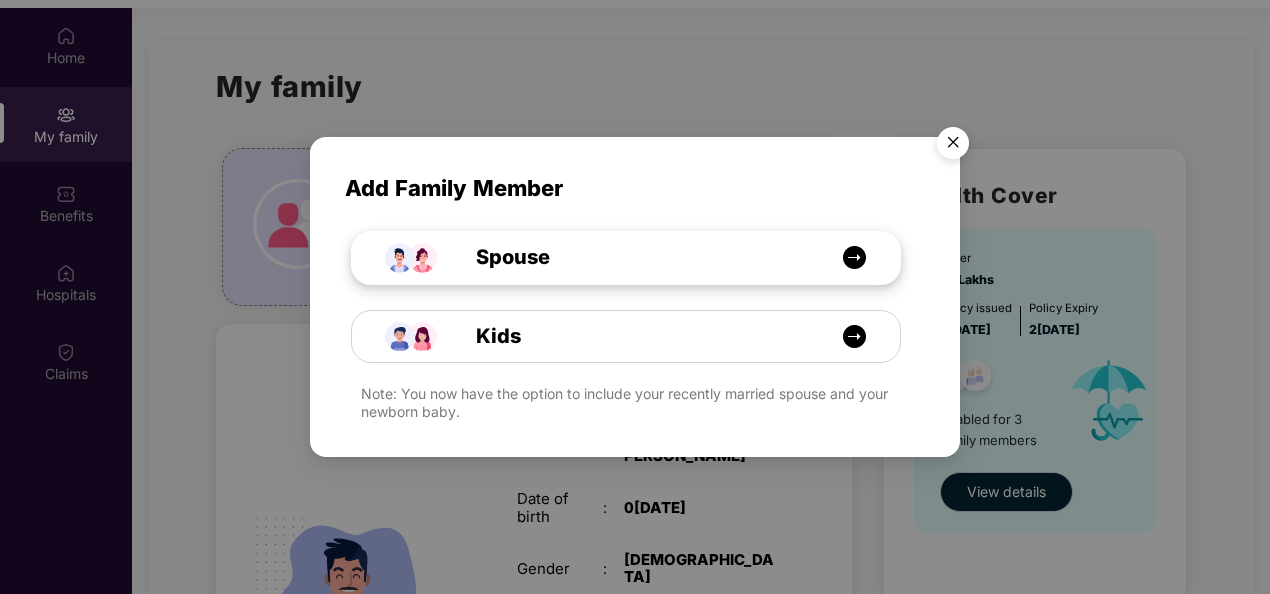 select on "****" 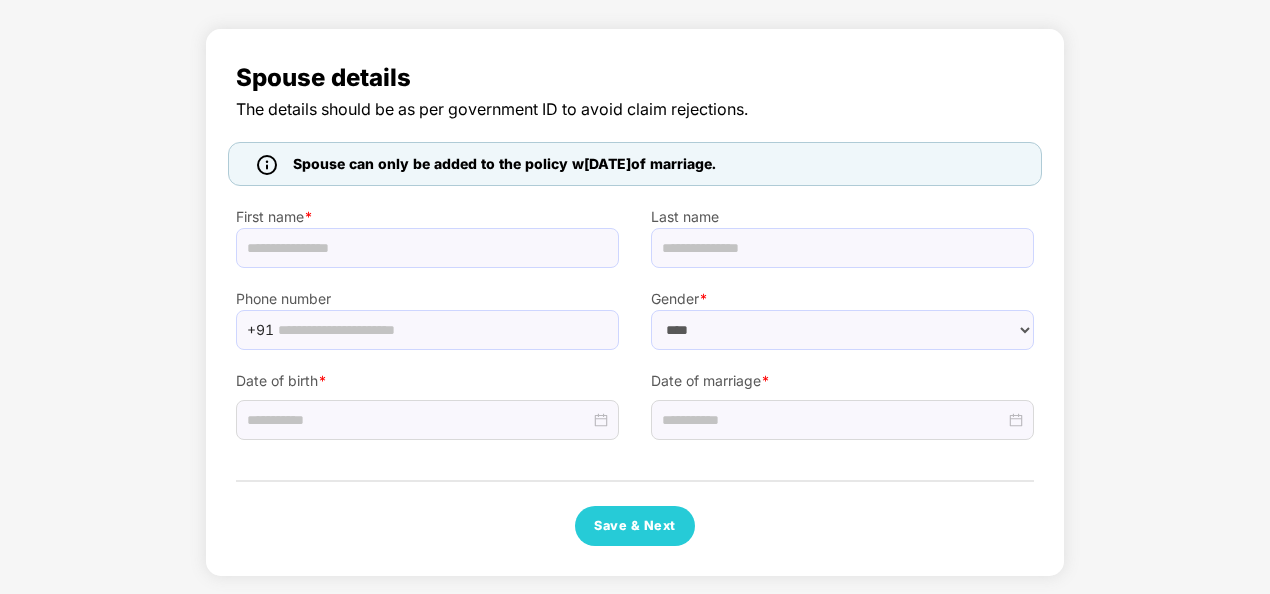 scroll, scrollTop: 112, scrollLeft: 0, axis: vertical 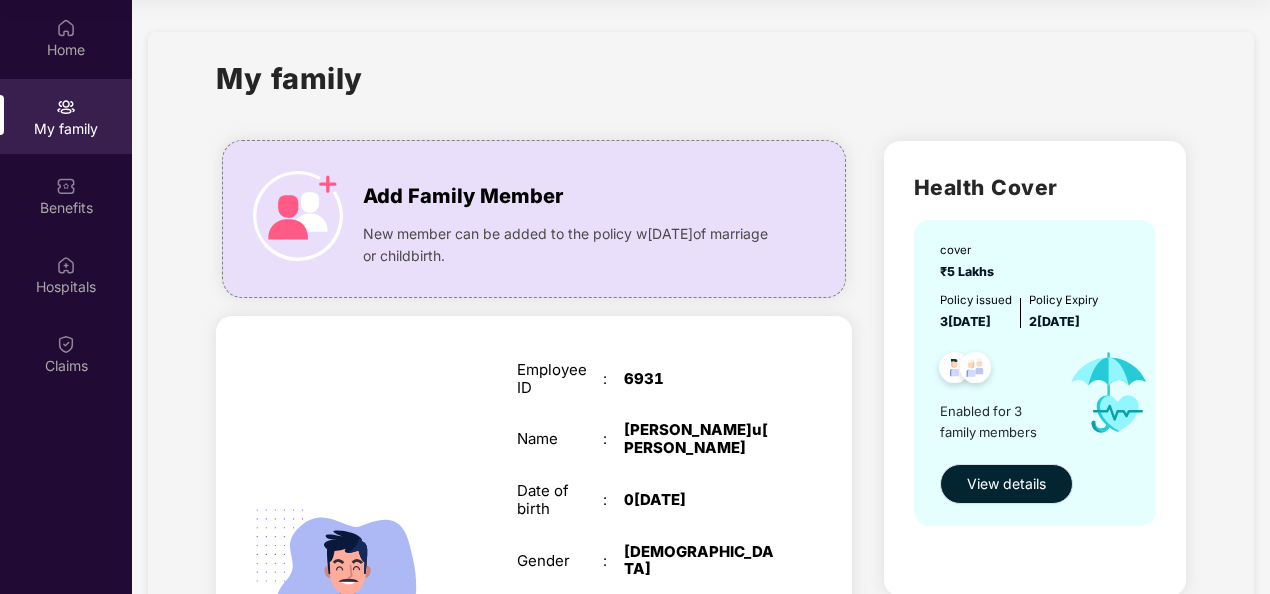click on "View details" at bounding box center (1006, 484) 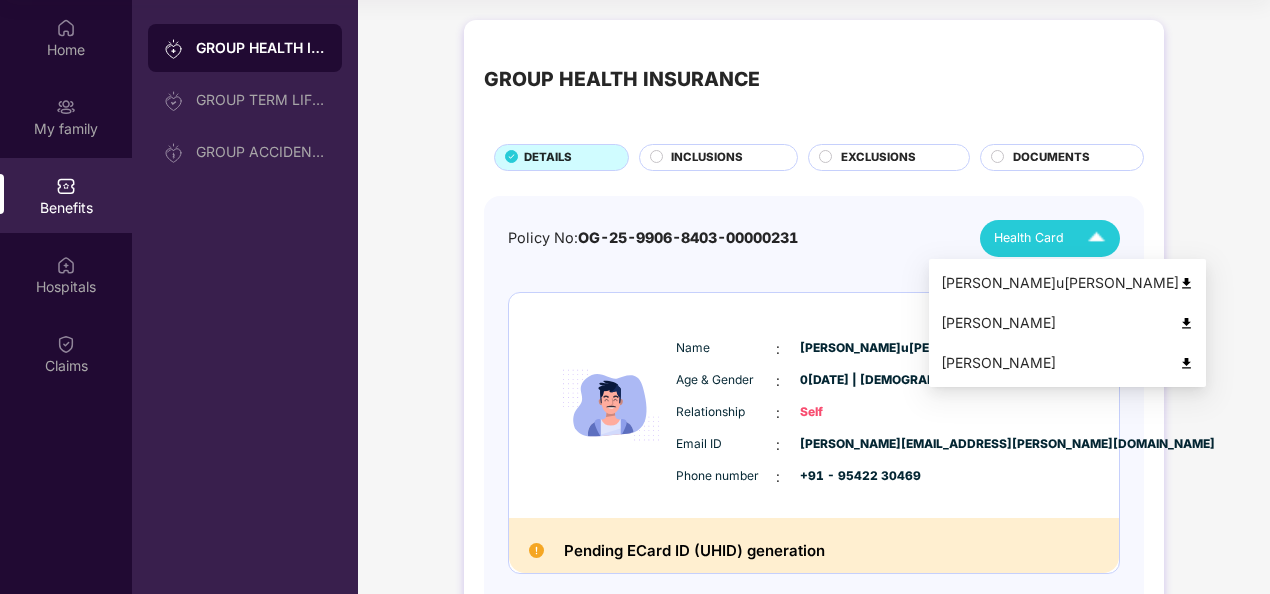 click at bounding box center [1096, 238] 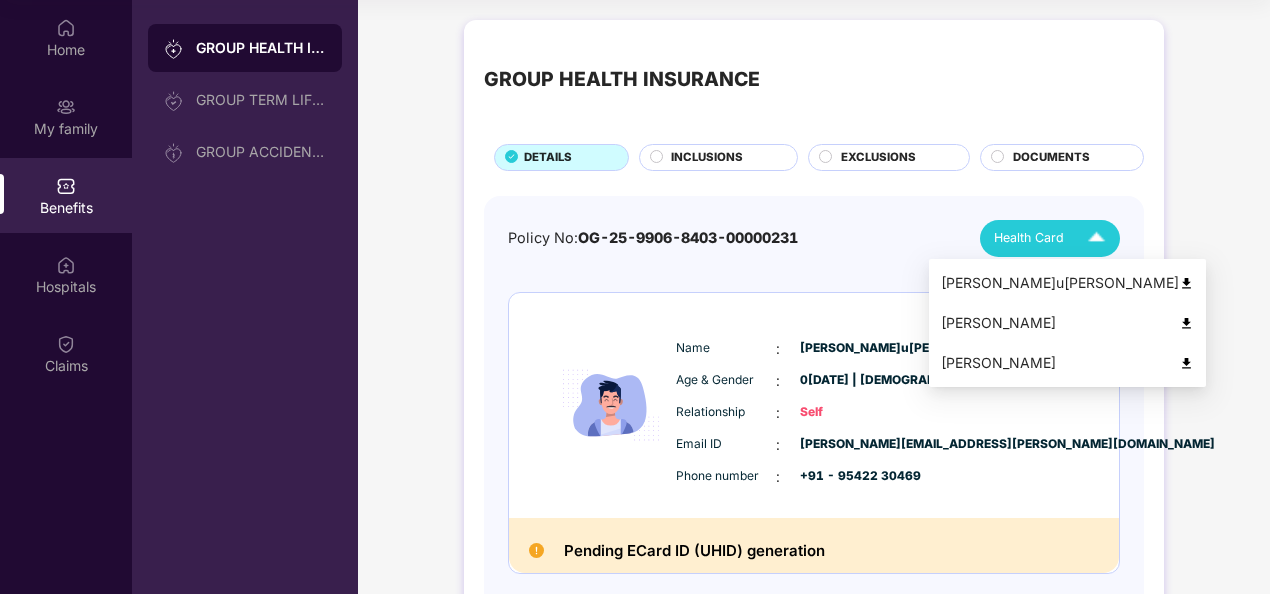 click at bounding box center (1096, 238) 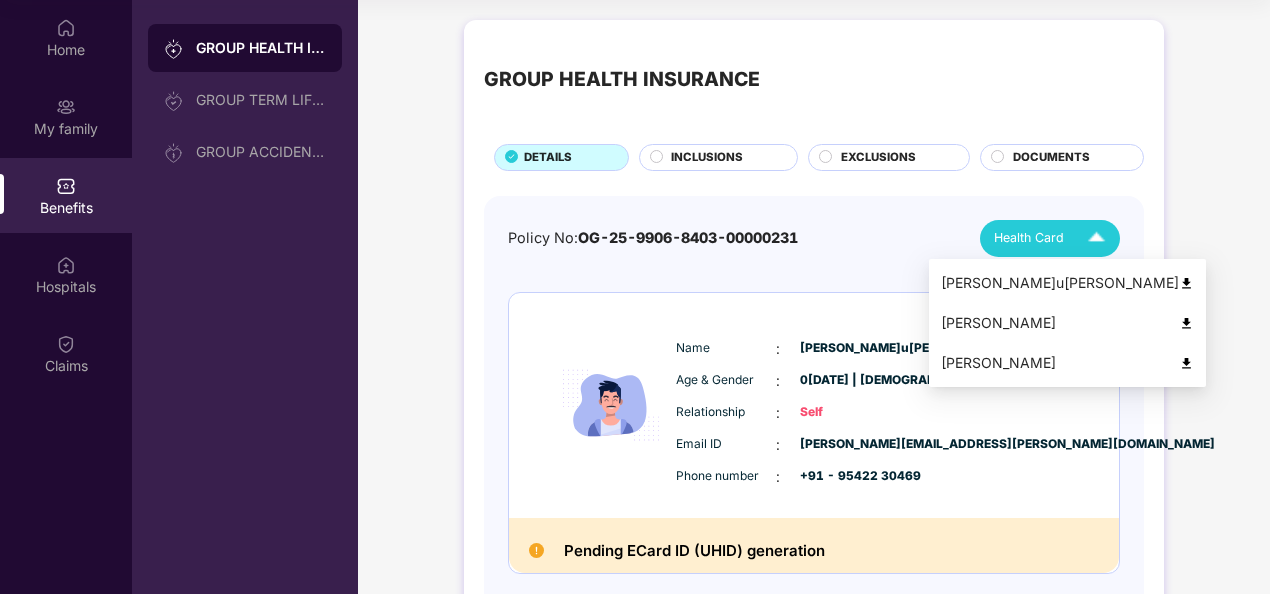 click at bounding box center (1186, 283) 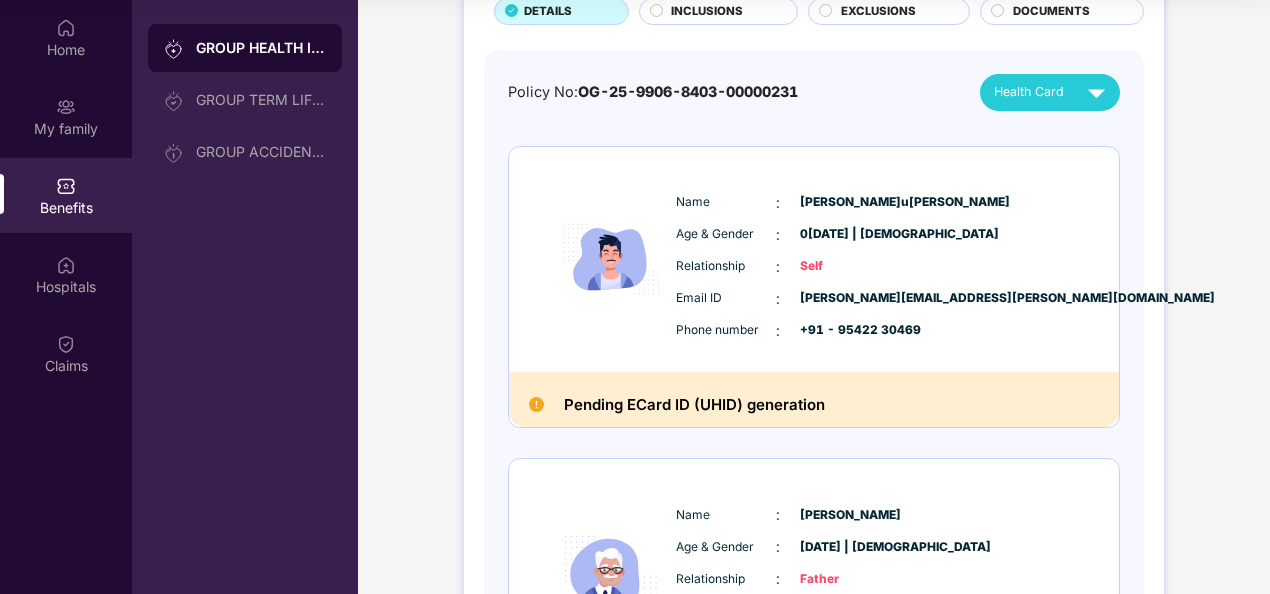 scroll, scrollTop: 0, scrollLeft: 0, axis: both 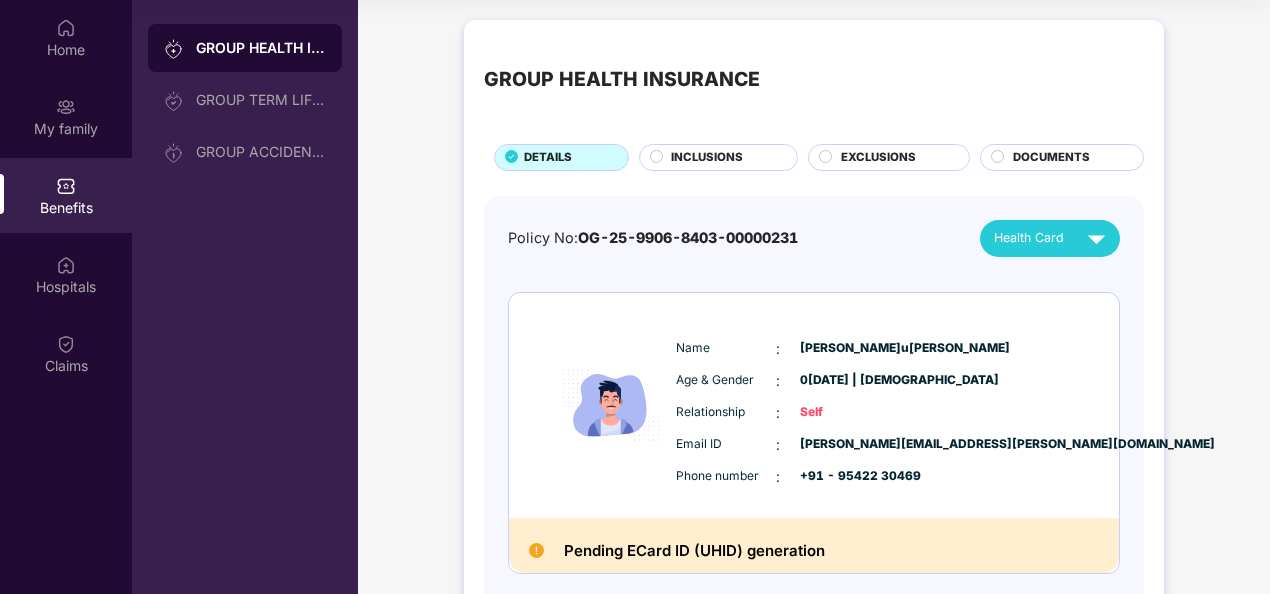 click on "INCLUSIONS" at bounding box center (724, 159) 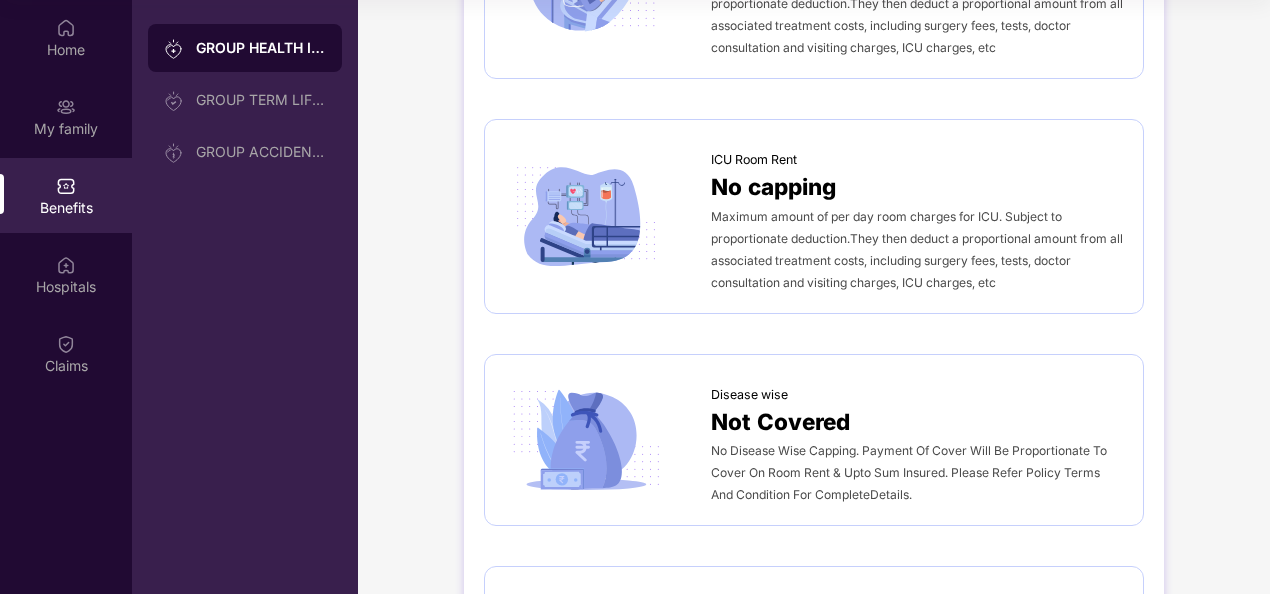 scroll, scrollTop: 0, scrollLeft: 0, axis: both 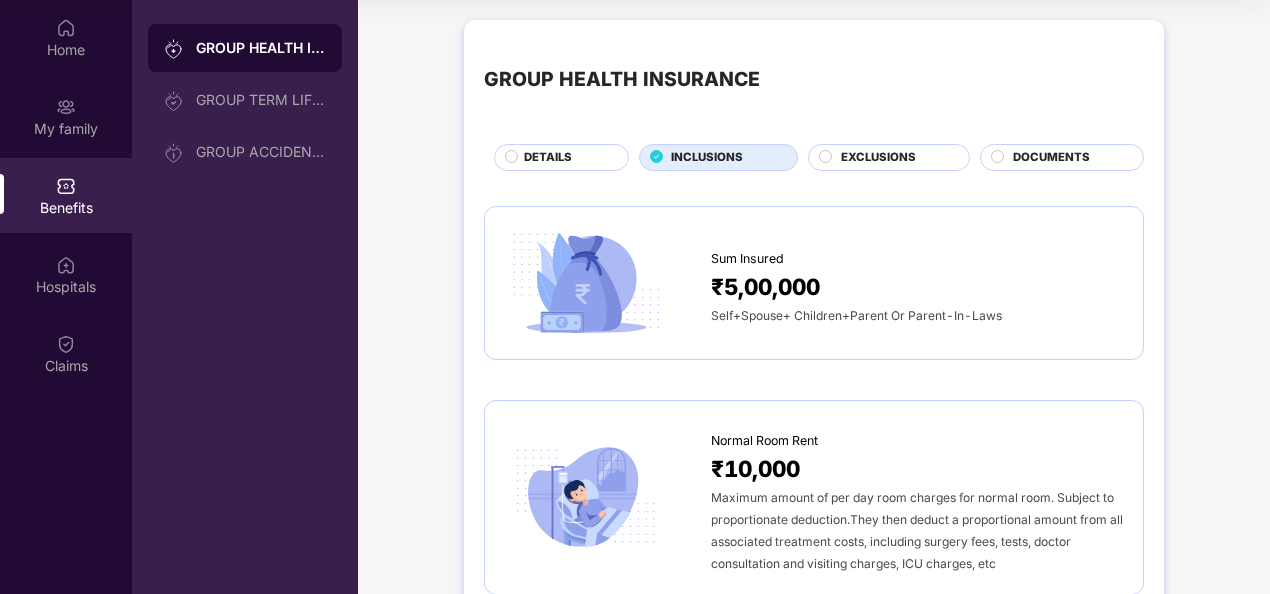 click 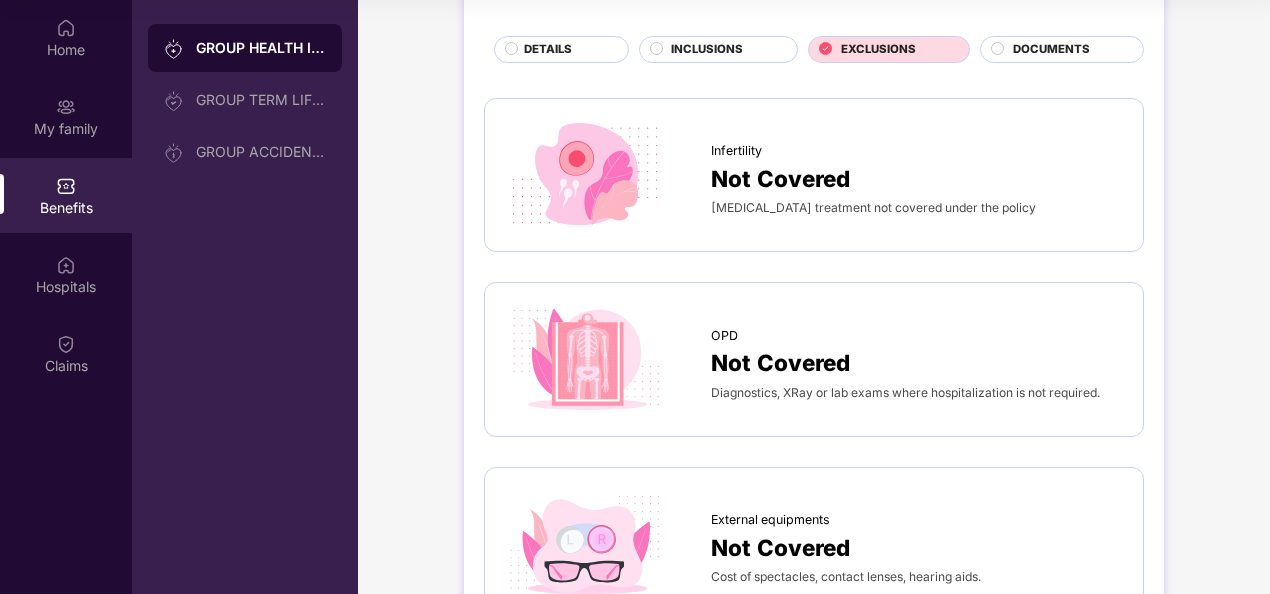 scroll, scrollTop: 0, scrollLeft: 0, axis: both 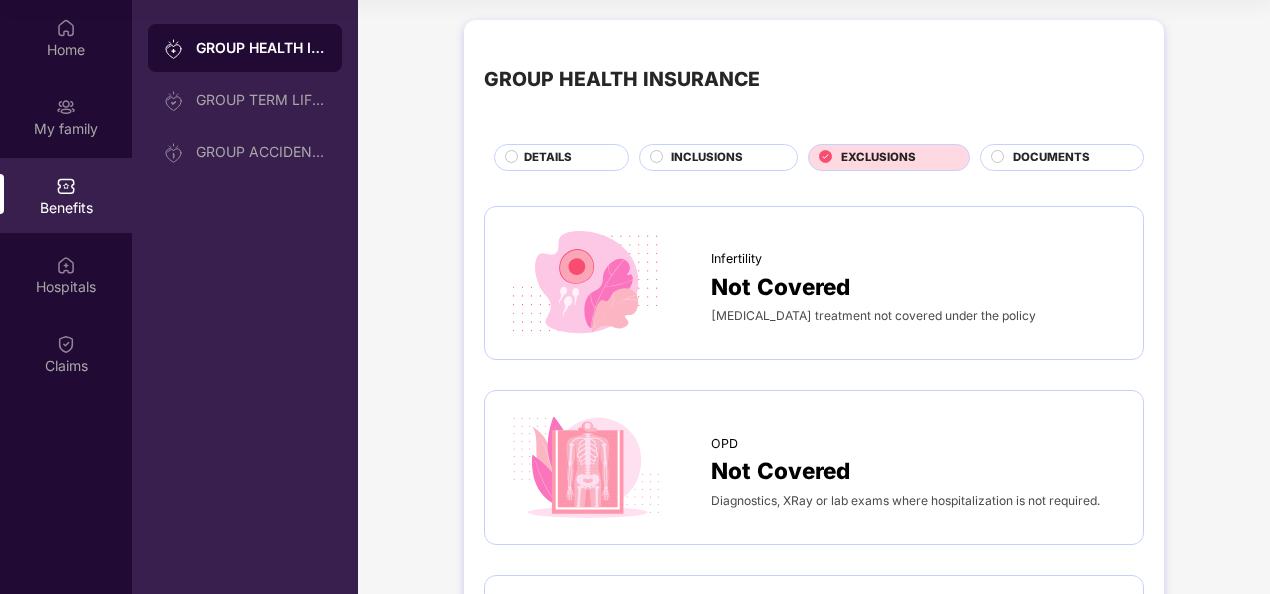click 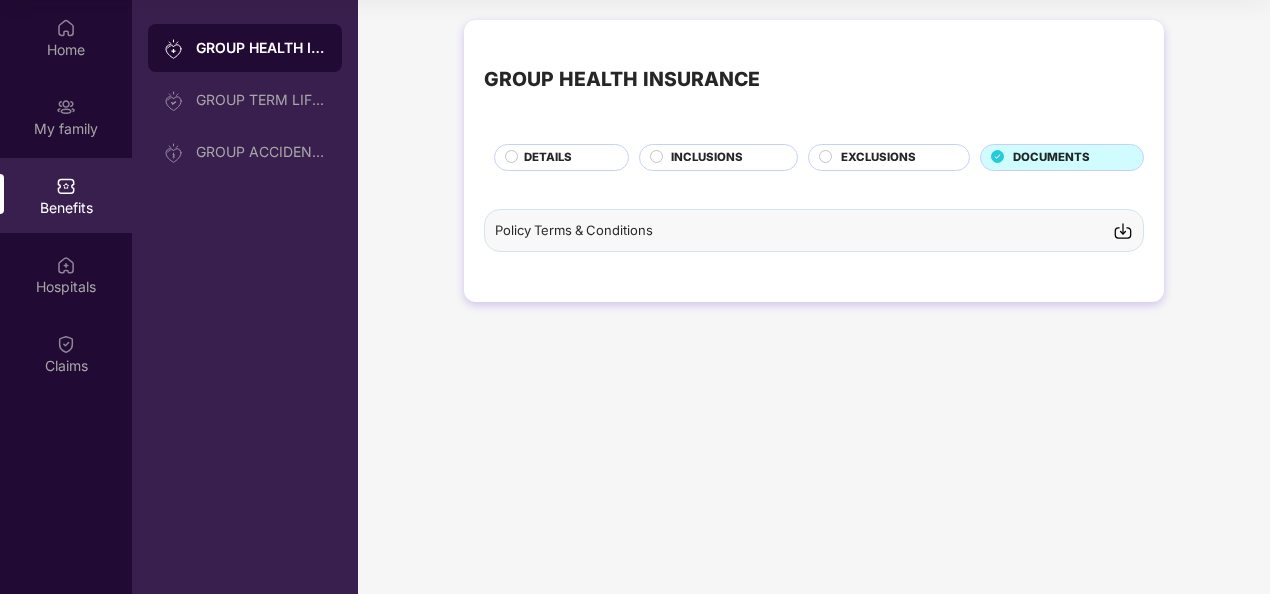click 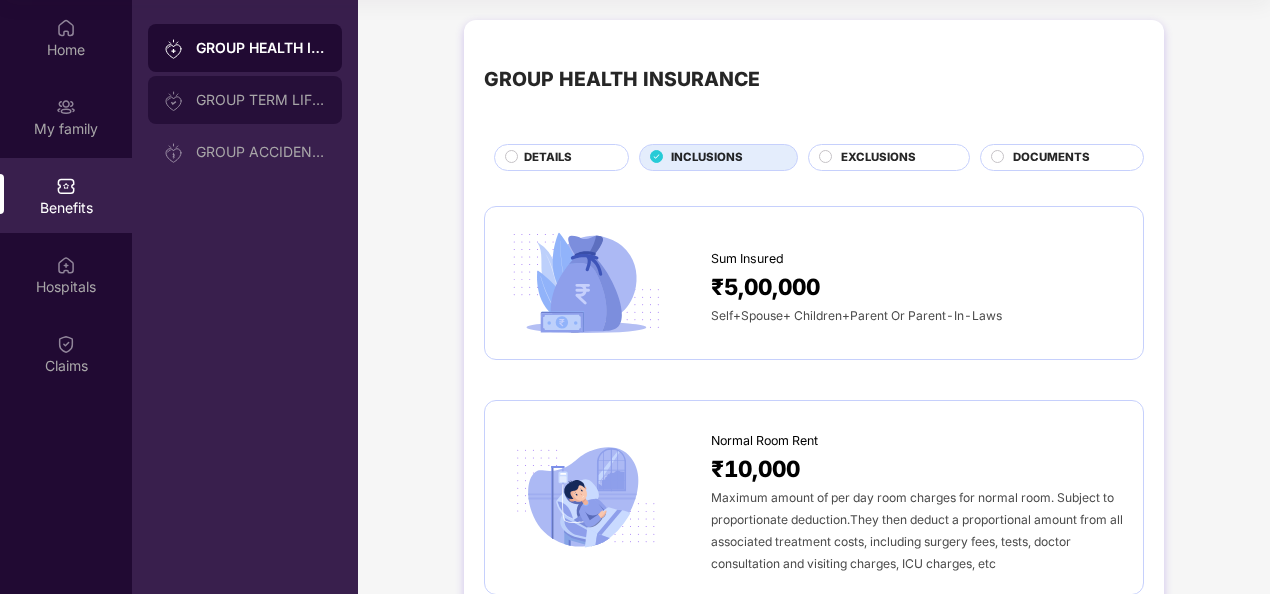 click on "GROUP TERM LIFE INSURANCE" at bounding box center (261, 100) 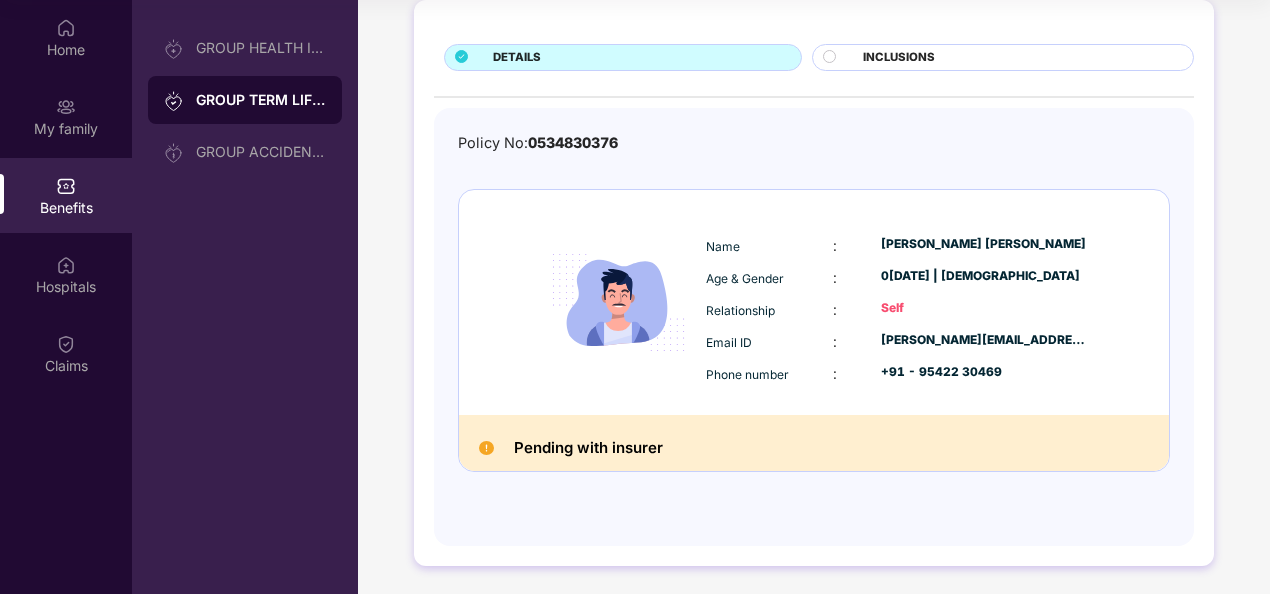 scroll, scrollTop: 51, scrollLeft: 0, axis: vertical 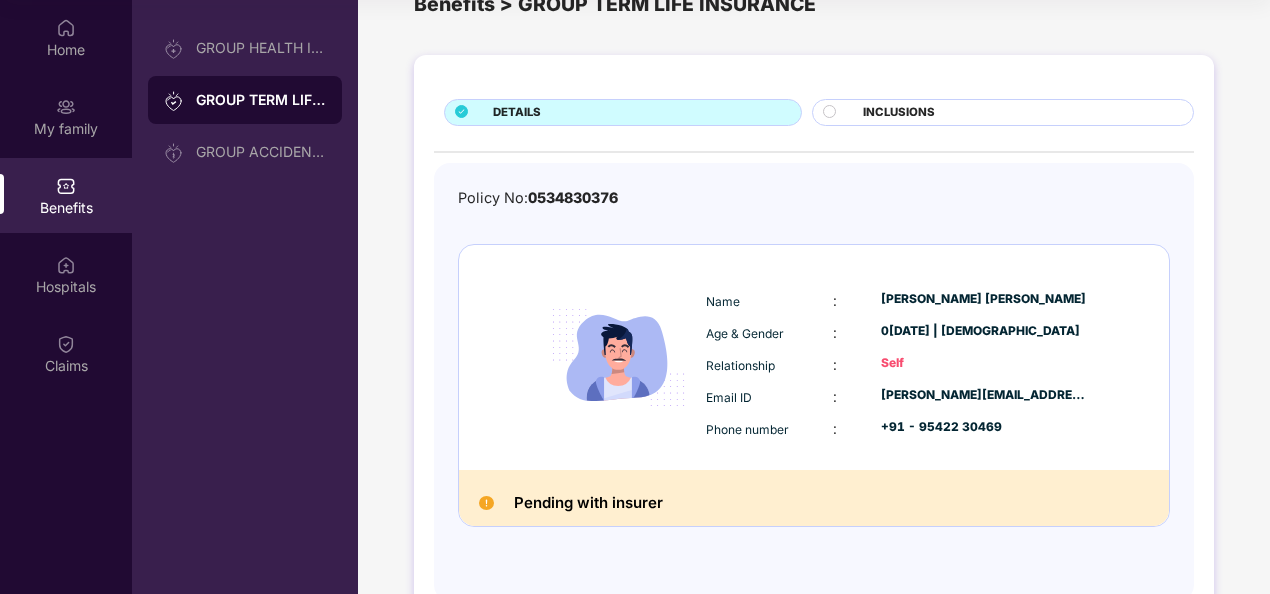click 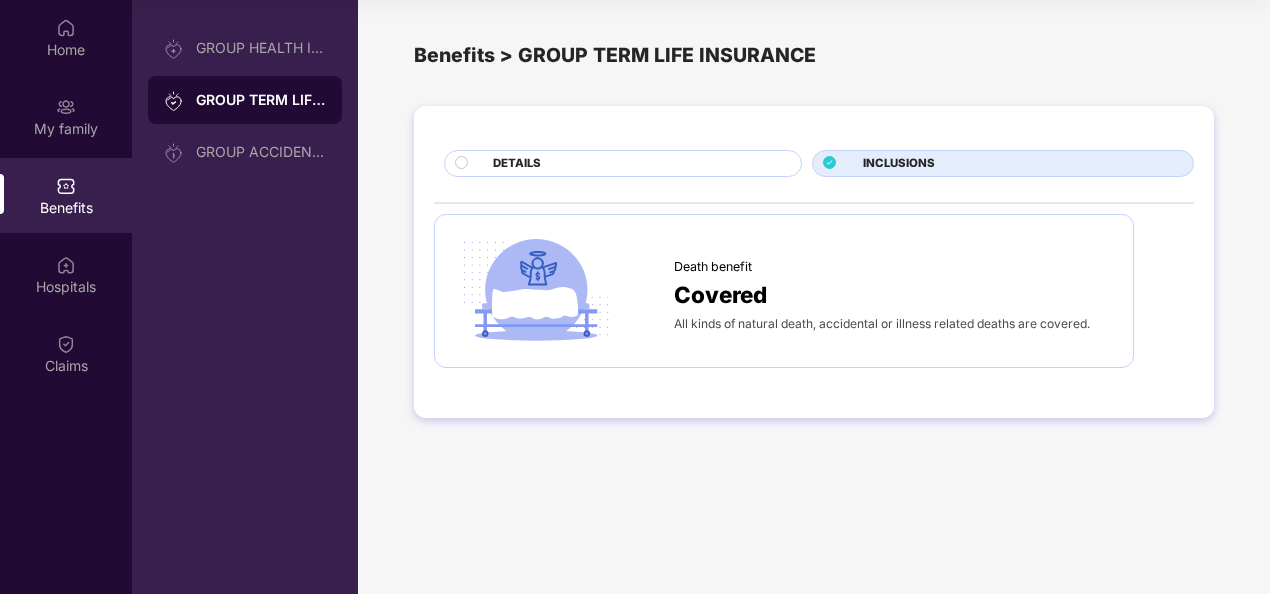 scroll, scrollTop: 0, scrollLeft: 0, axis: both 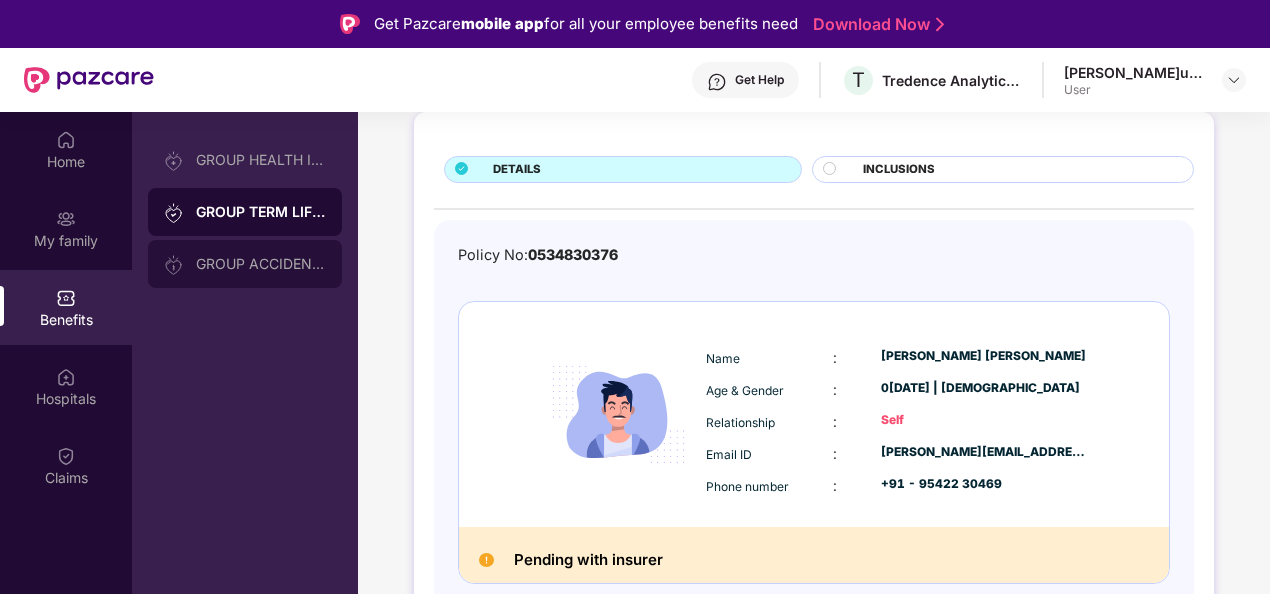 click on "GROUP ACCIDENTAL INSURANCE" at bounding box center [245, 264] 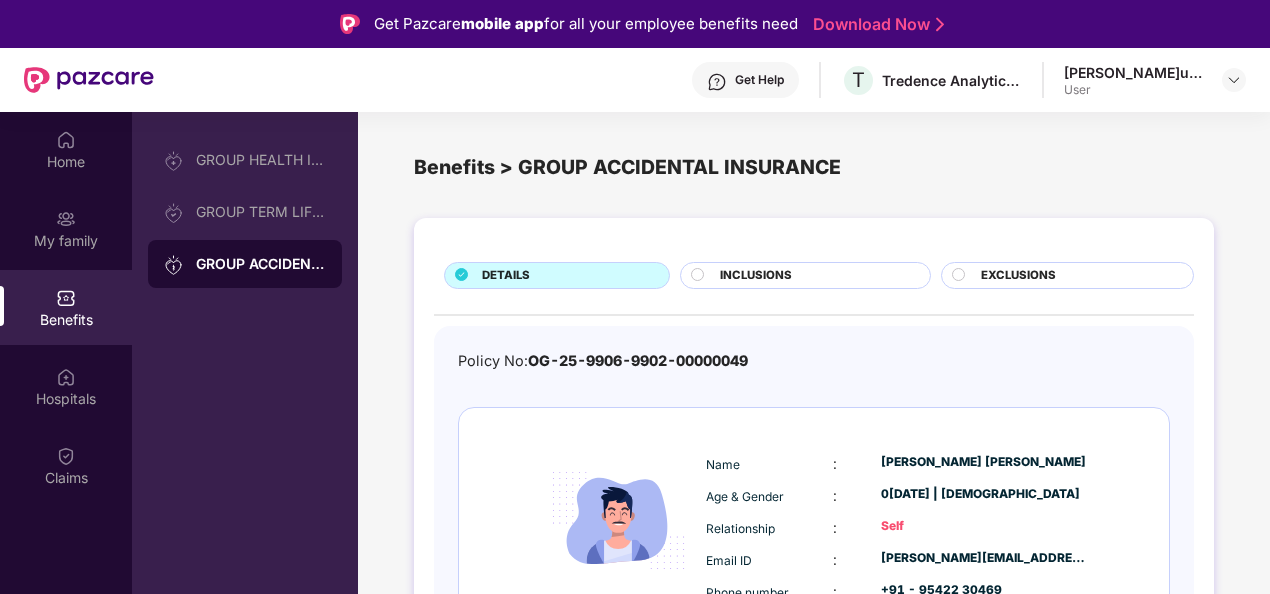 scroll, scrollTop: 106, scrollLeft: 0, axis: vertical 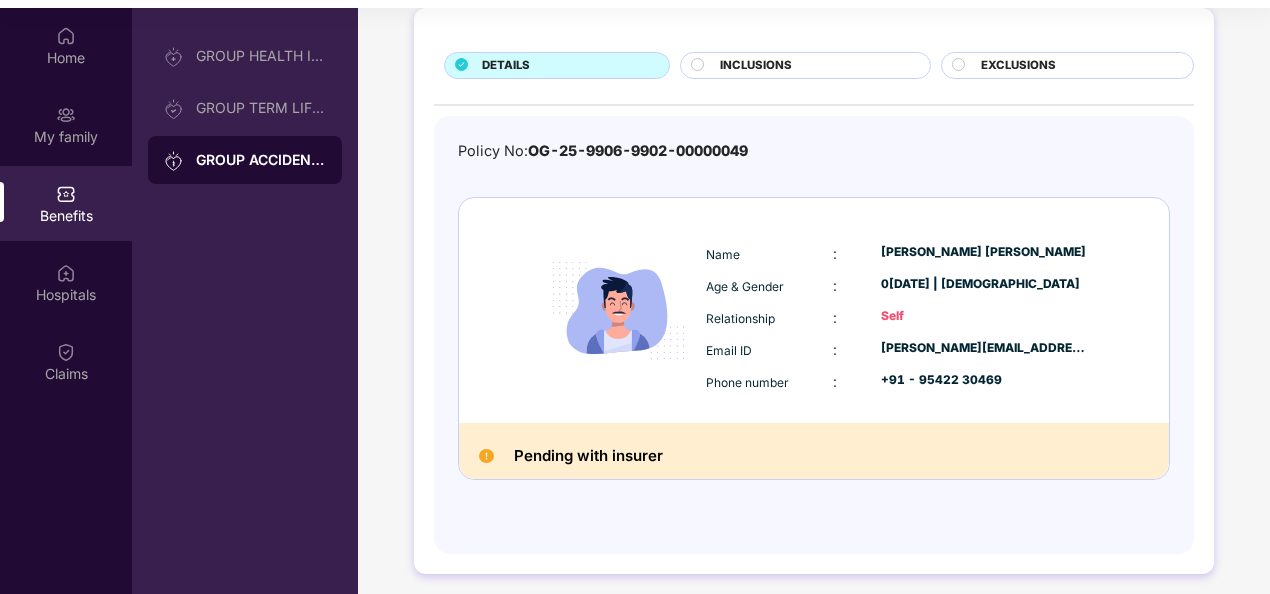 click at bounding box center [700, 67] 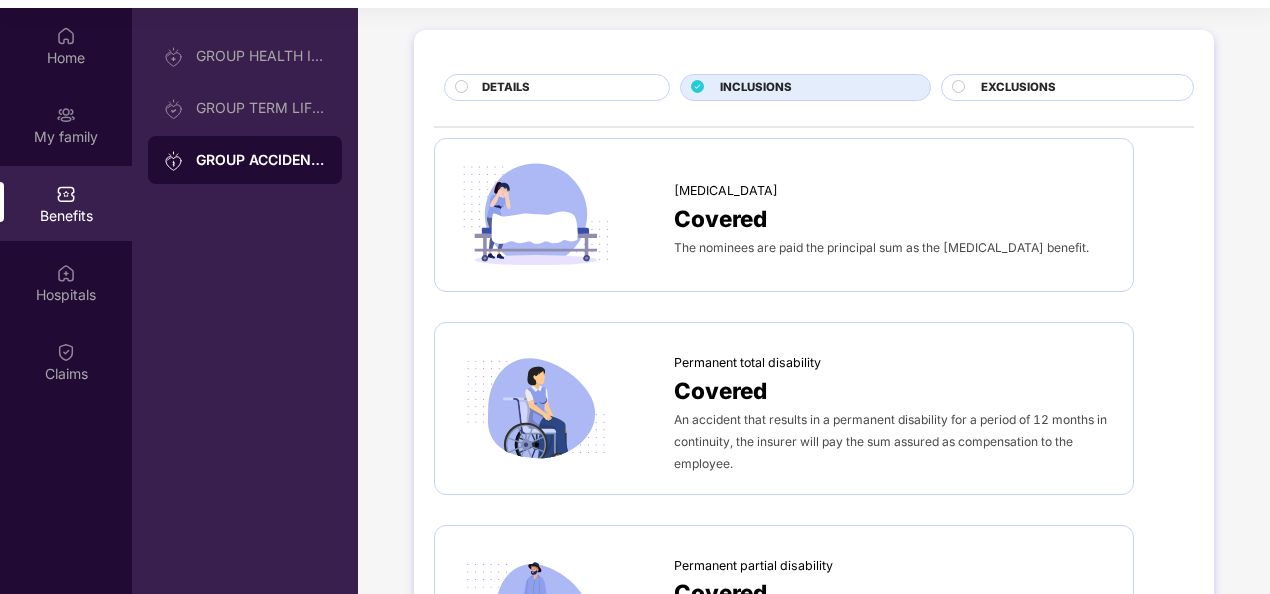 scroll, scrollTop: 0, scrollLeft: 0, axis: both 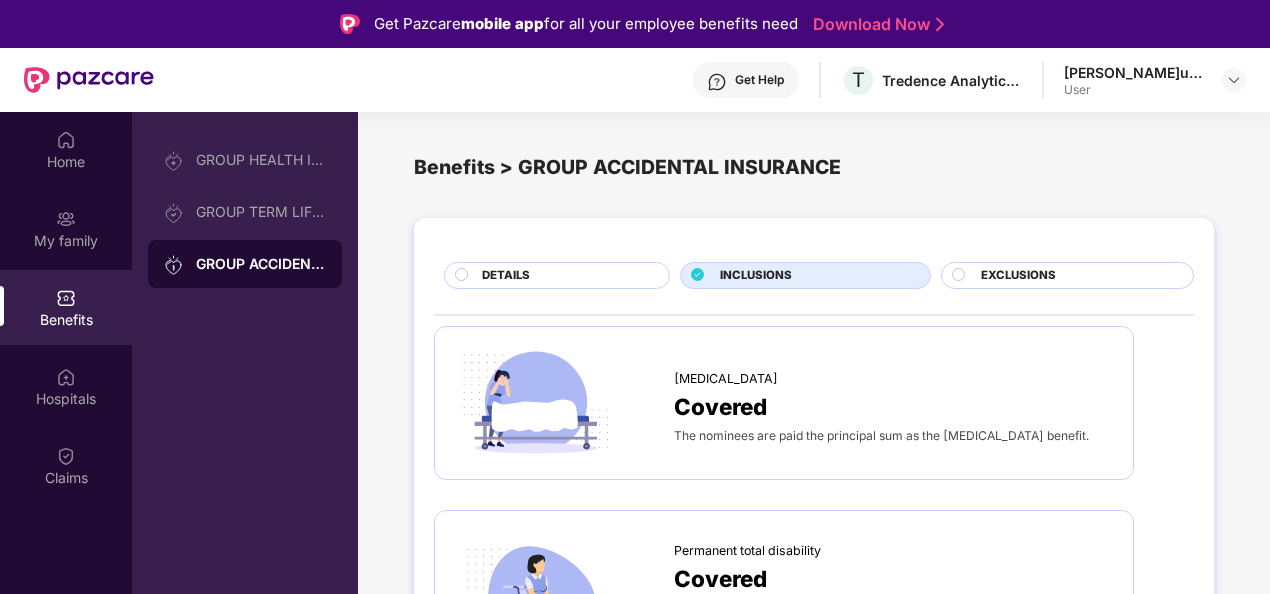 click 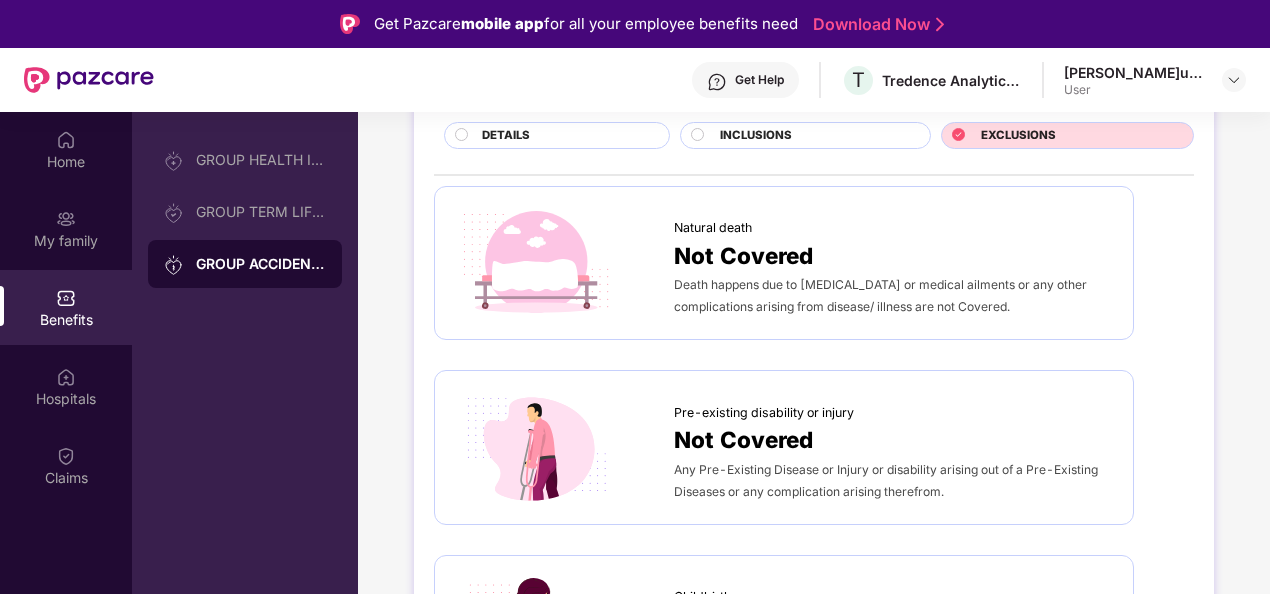 scroll, scrollTop: 0, scrollLeft: 0, axis: both 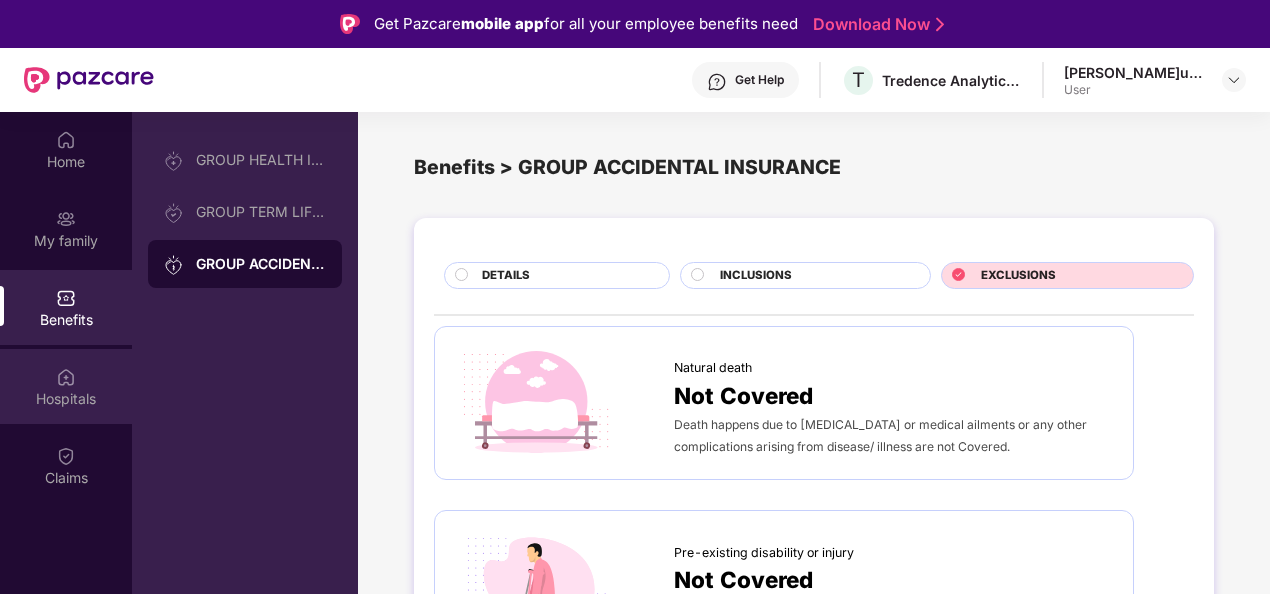click on "Hospitals" at bounding box center (66, 399) 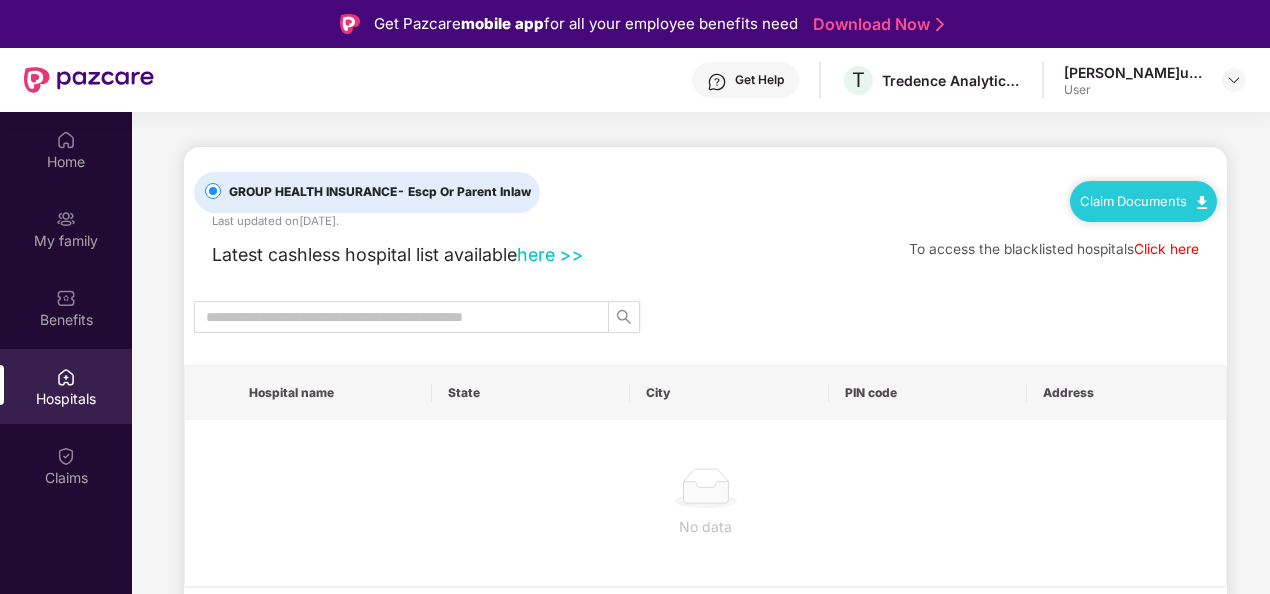 click on "here >>" at bounding box center (550, 254) 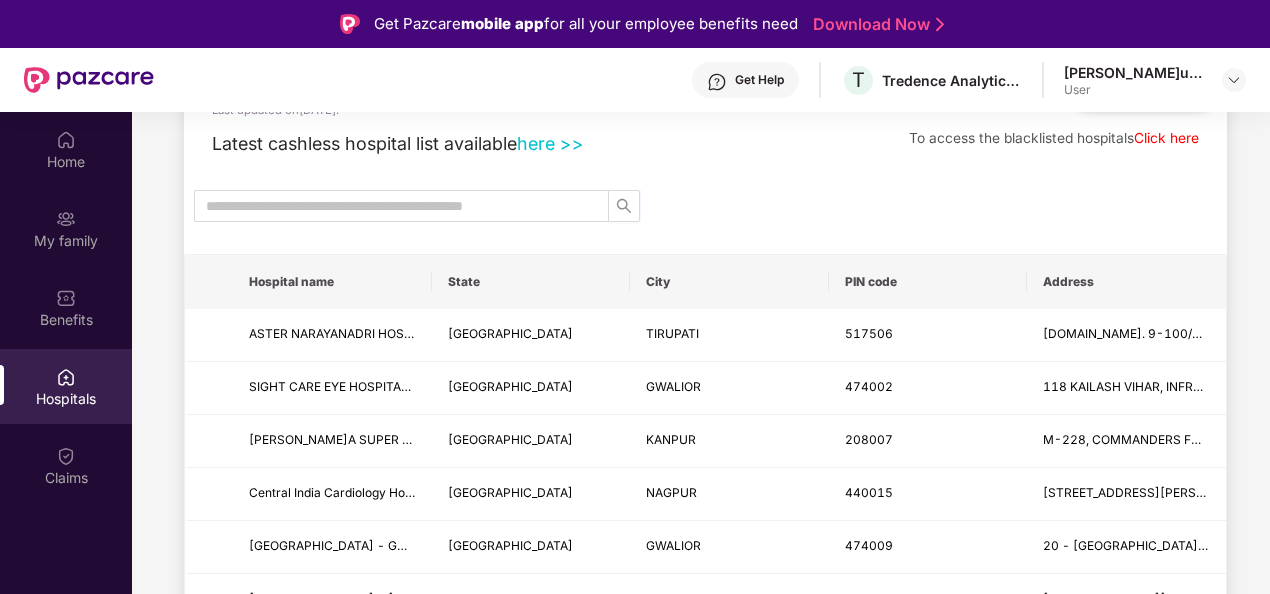 scroll, scrollTop: 0, scrollLeft: 0, axis: both 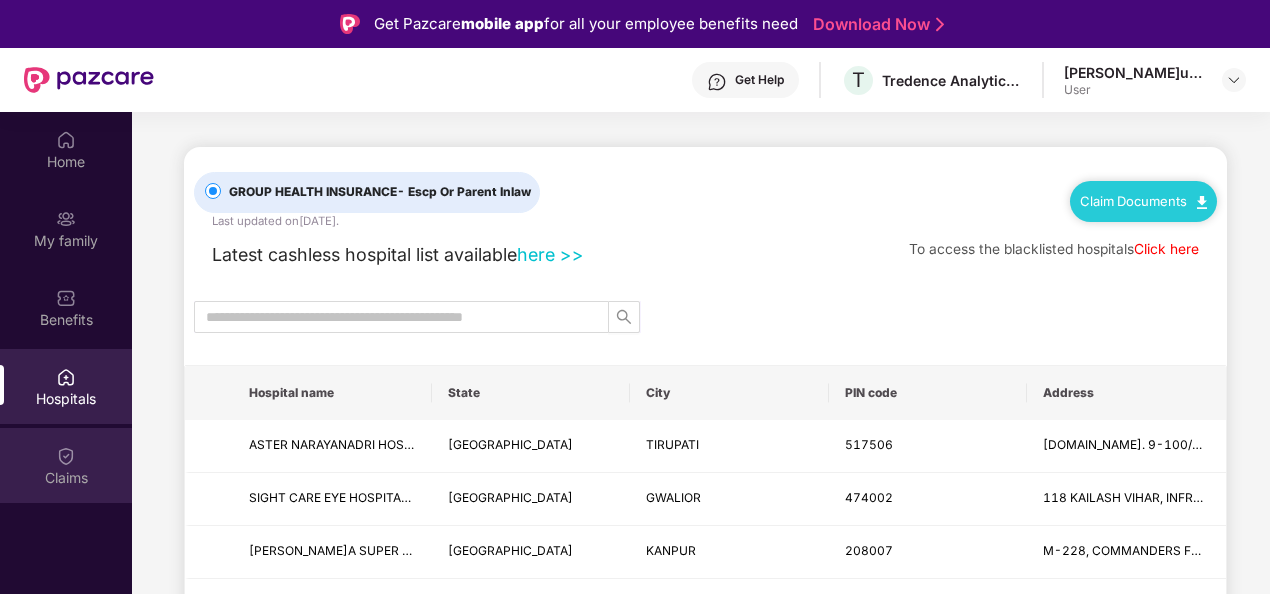 click at bounding box center [66, 456] 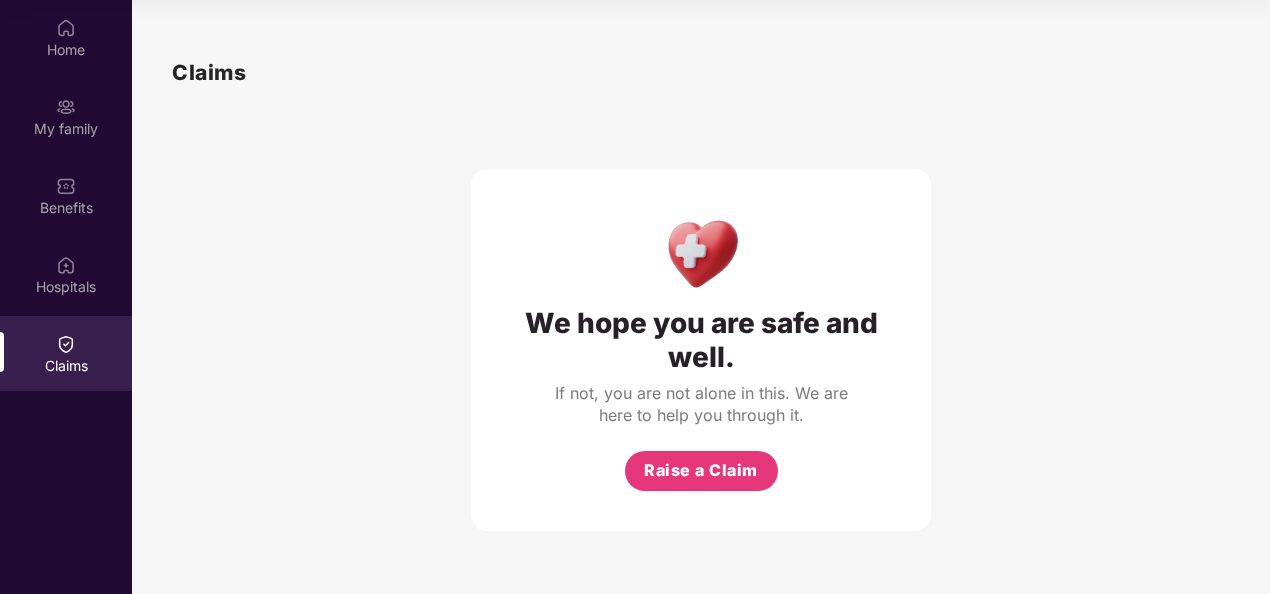 scroll, scrollTop: 0, scrollLeft: 0, axis: both 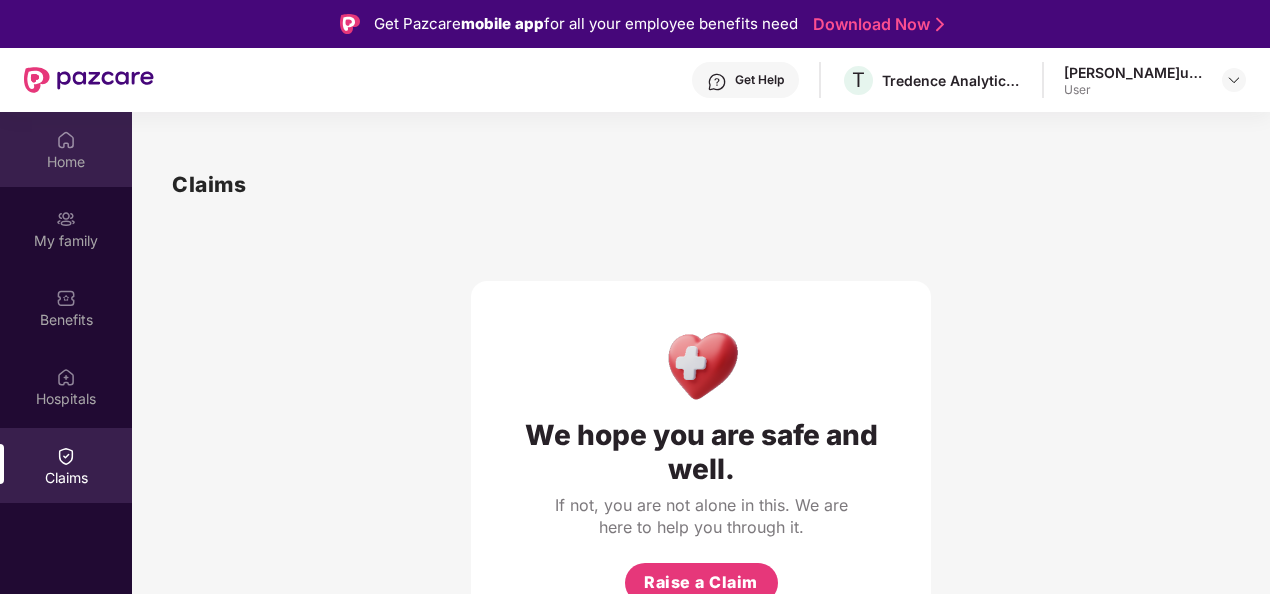 click on "Home" at bounding box center [66, 162] 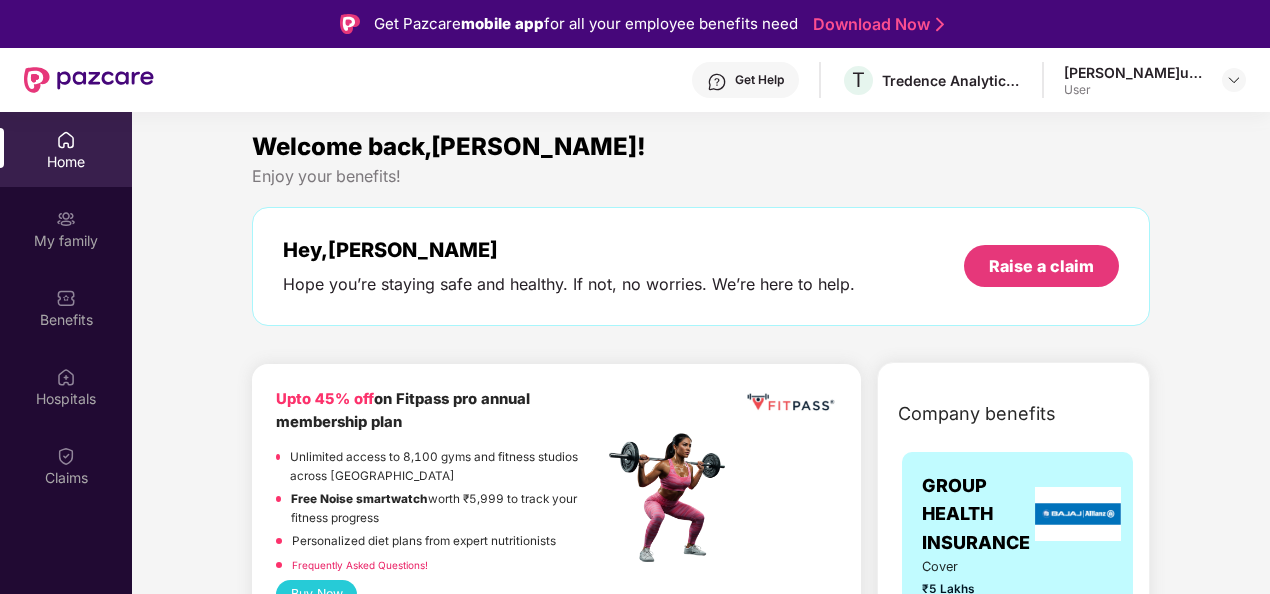 click on "My family" at bounding box center [66, 228] 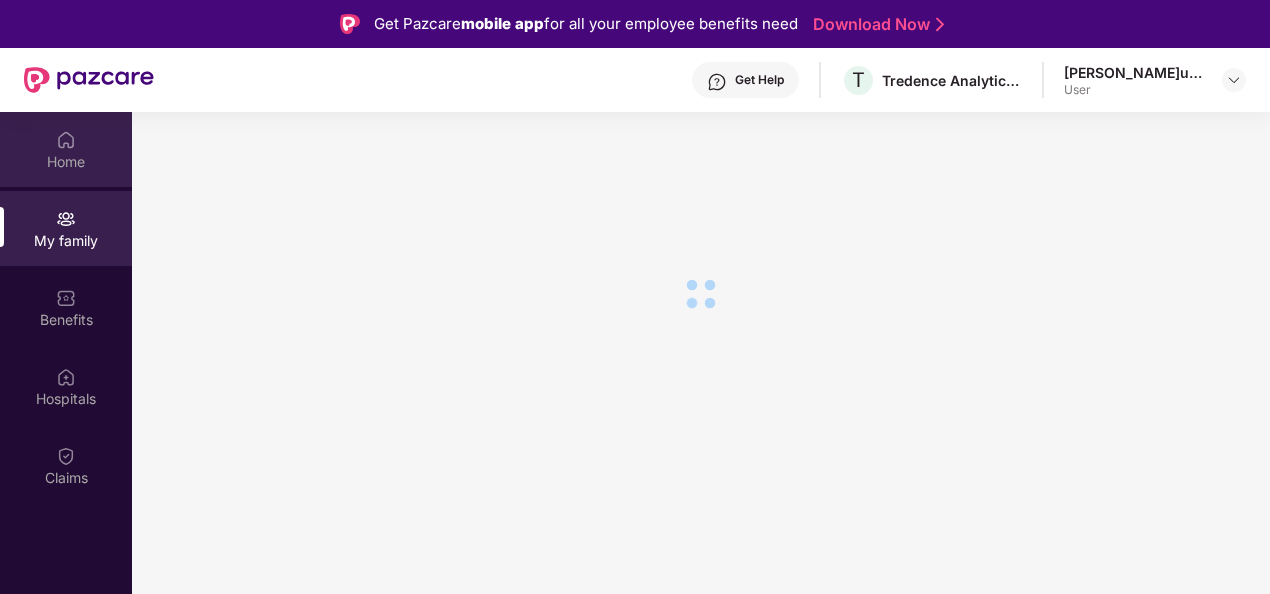 click on "Home" at bounding box center (66, 162) 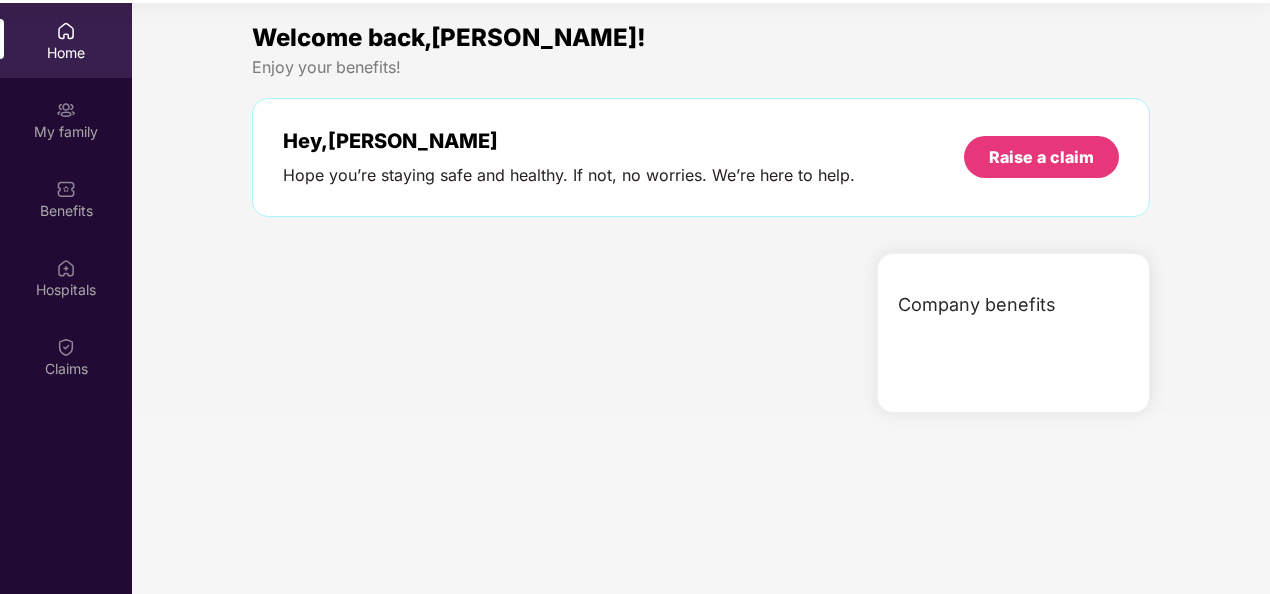 scroll, scrollTop: 112, scrollLeft: 0, axis: vertical 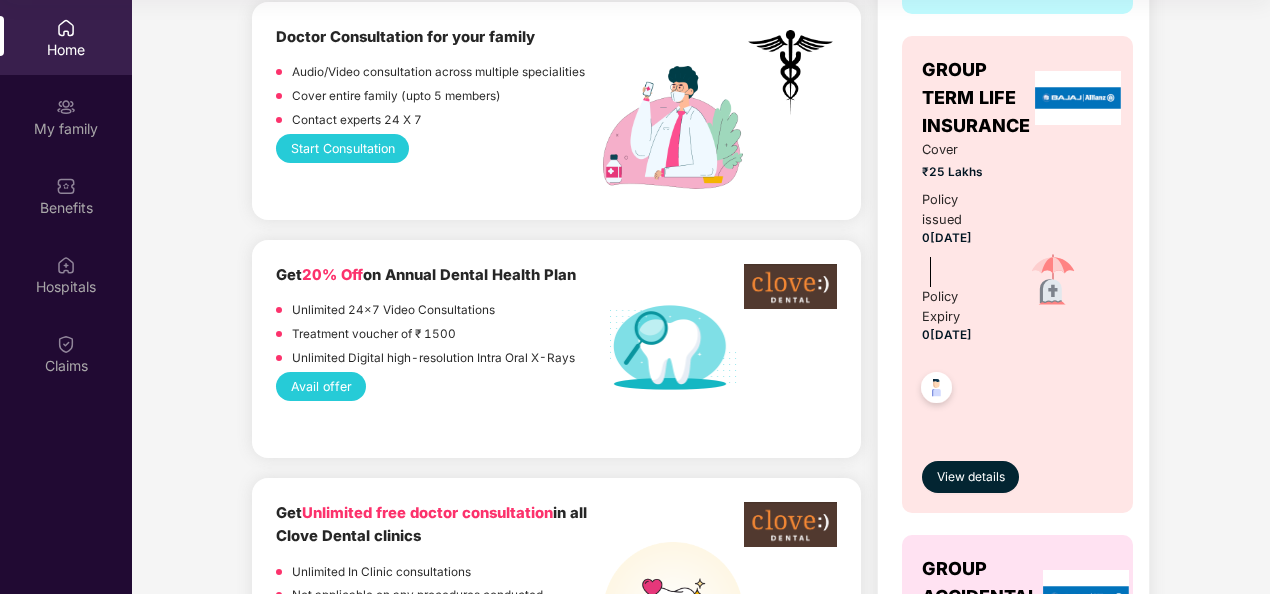 click on "Cover entire family (upto 5 members)" at bounding box center (396, 96) 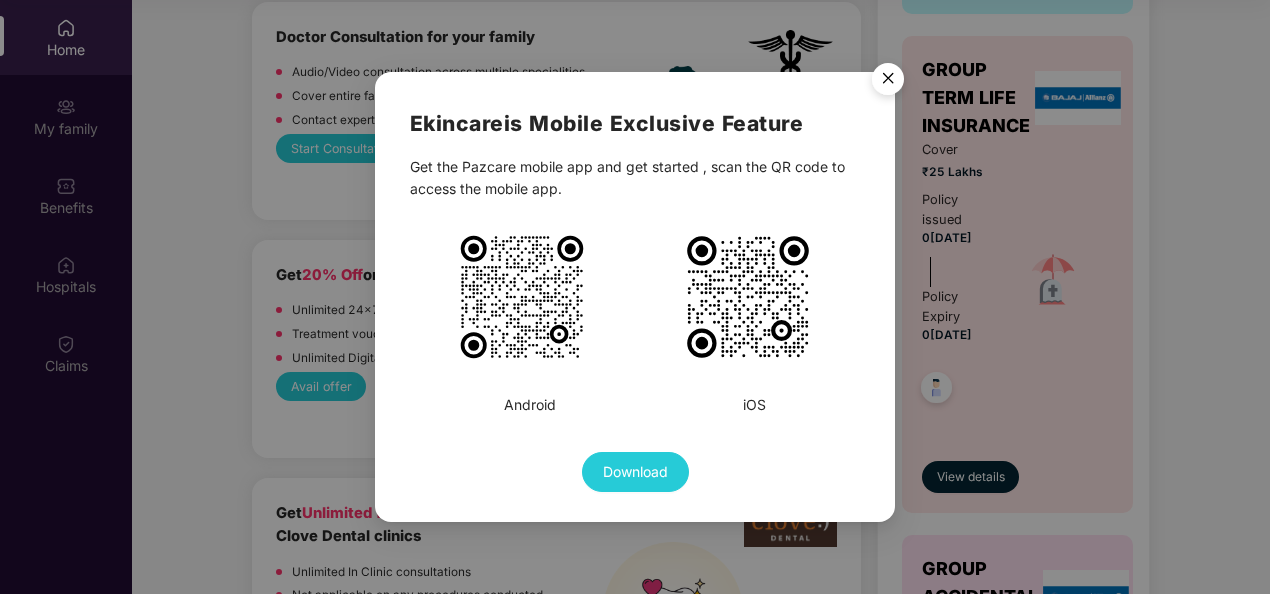 click at bounding box center [888, 82] 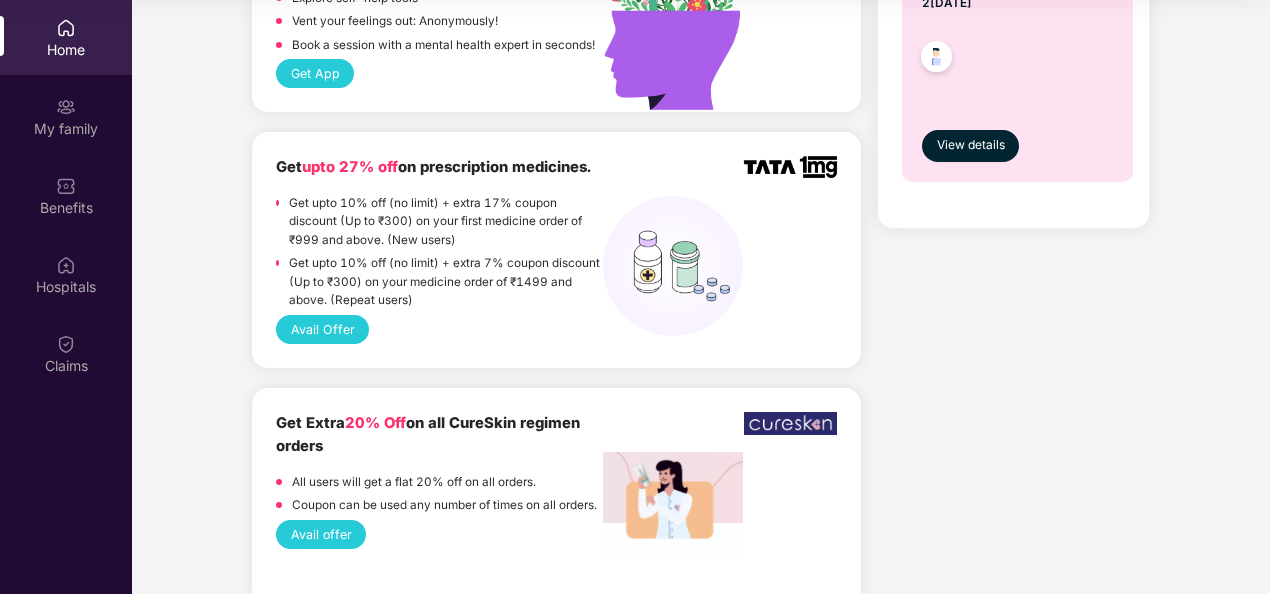 scroll, scrollTop: 1636, scrollLeft: 0, axis: vertical 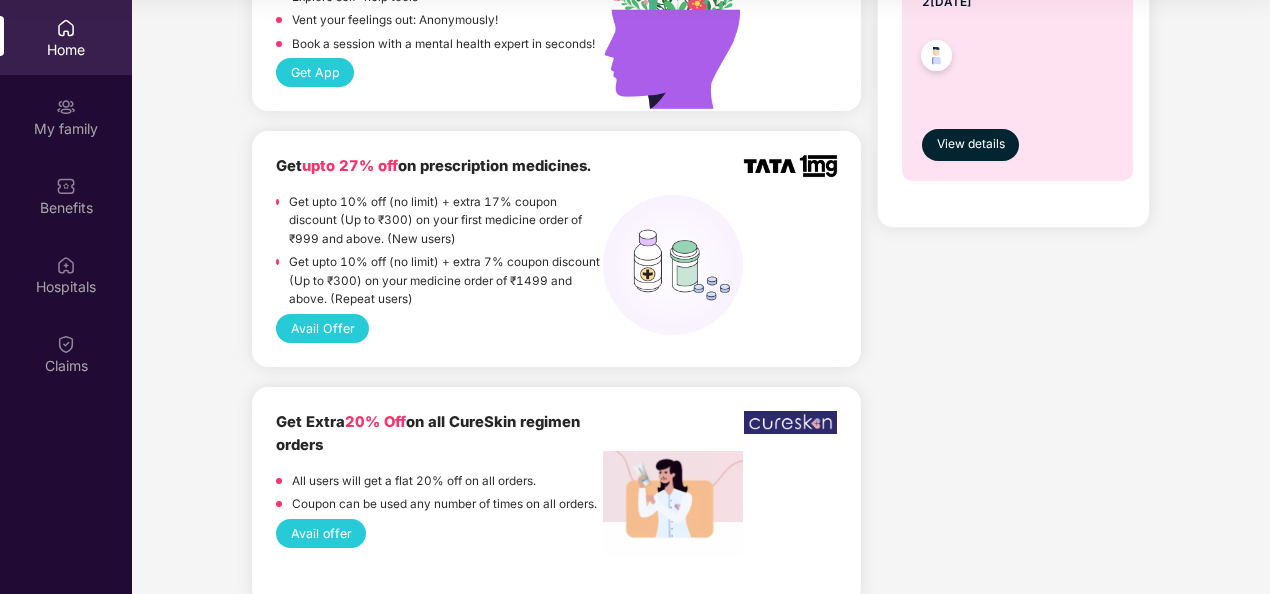 click on "Avail Offer" at bounding box center (322, 328) 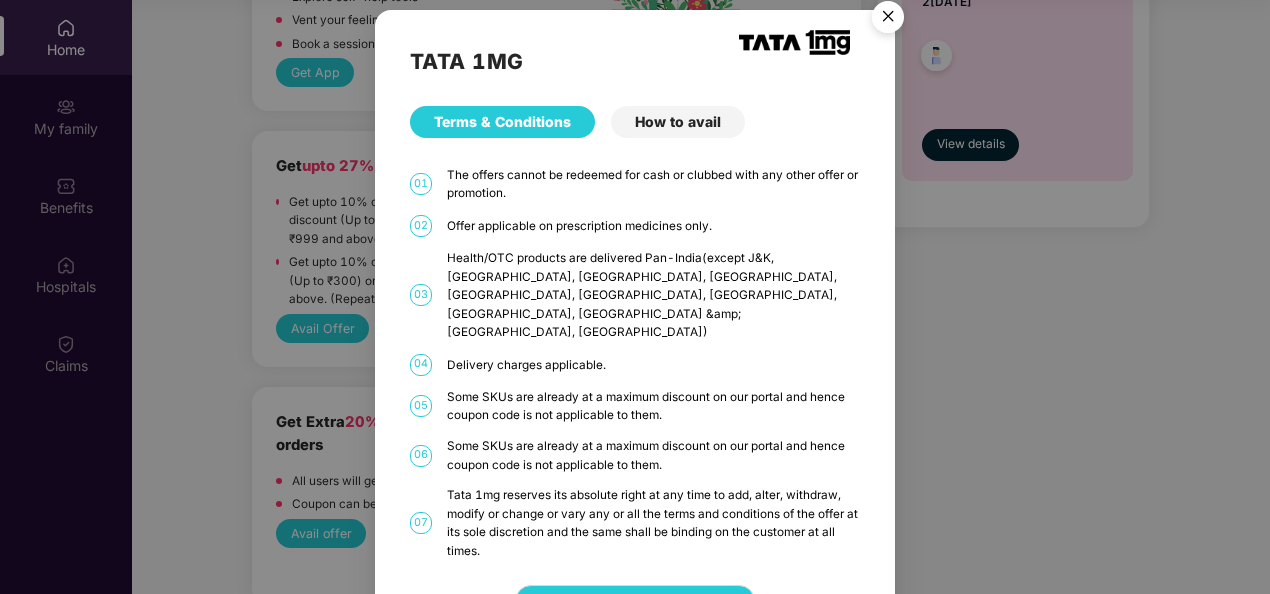 scroll, scrollTop: 13, scrollLeft: 0, axis: vertical 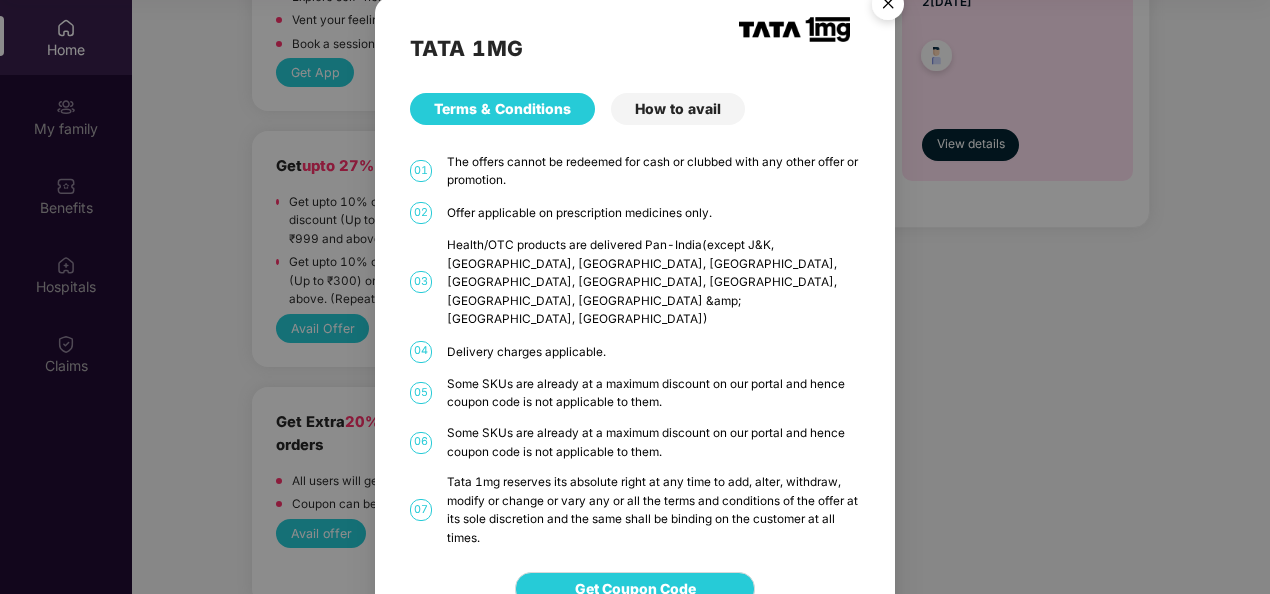 click at bounding box center (888, 7) 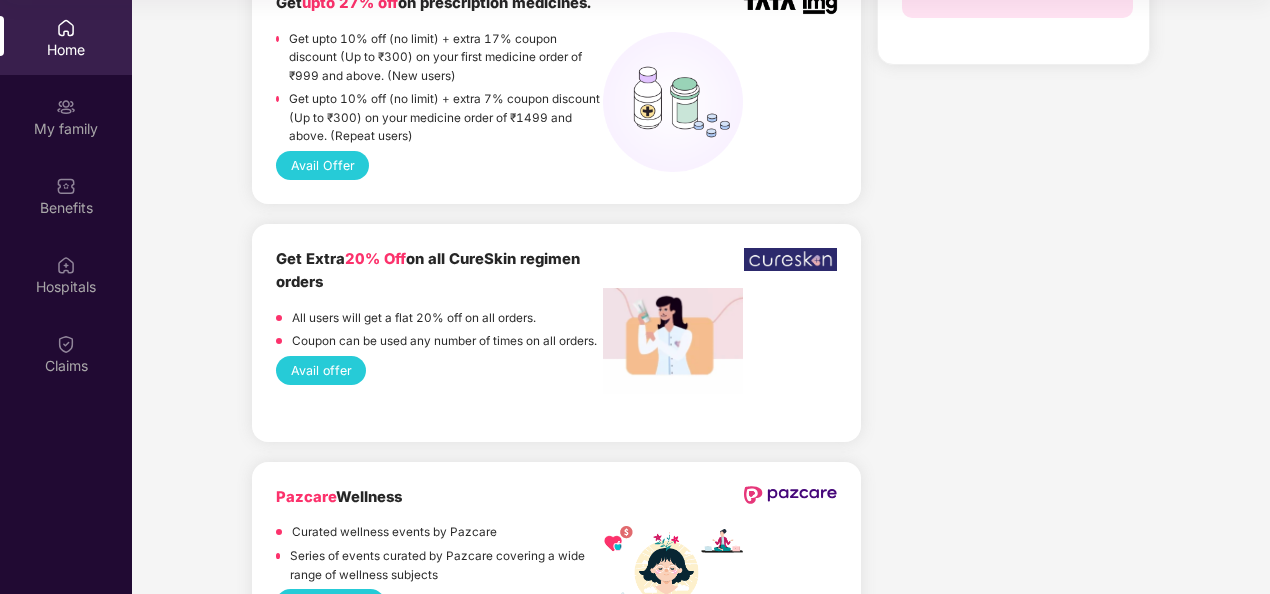 scroll, scrollTop: 1800, scrollLeft: 0, axis: vertical 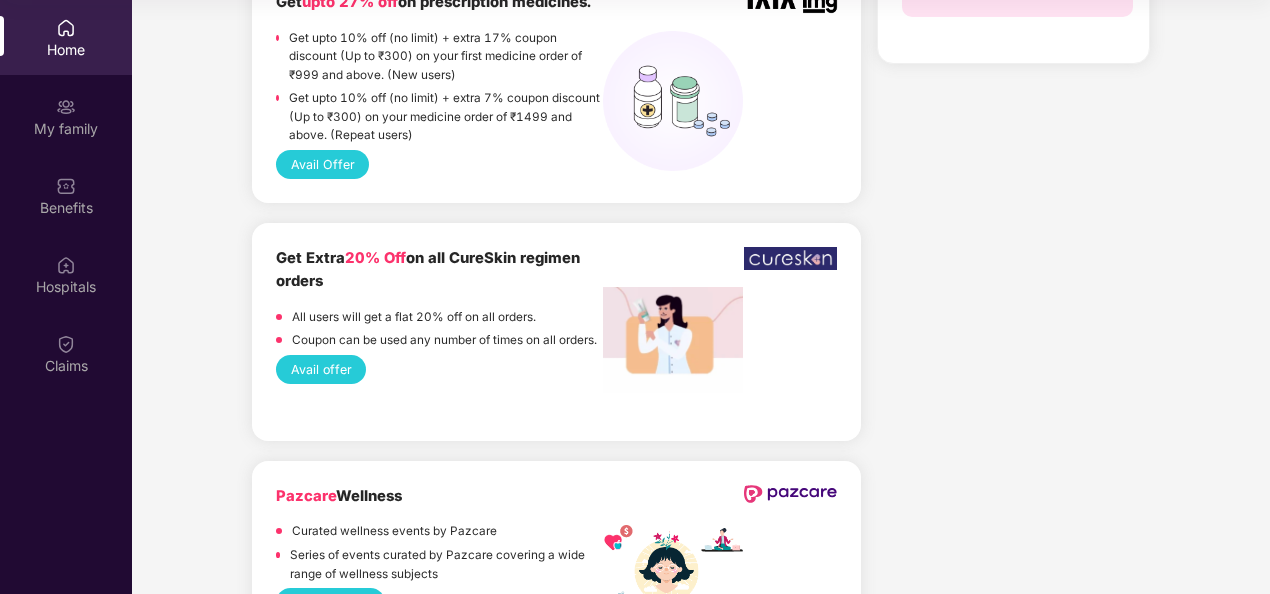 click on "Avail offer" at bounding box center [321, 369] 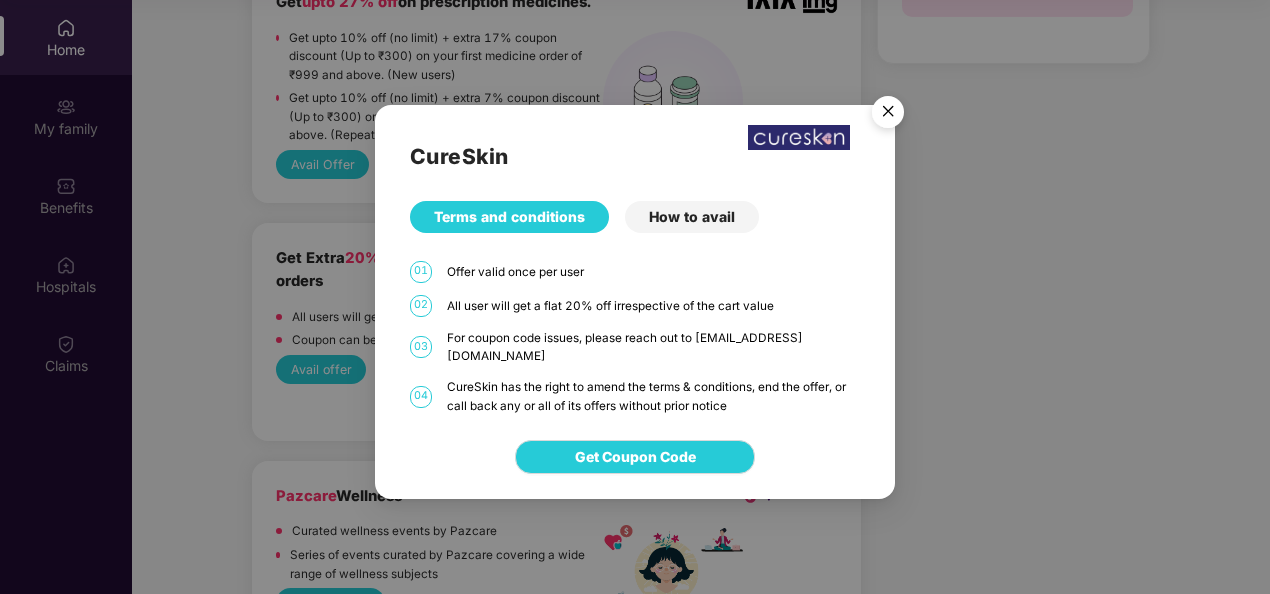 click on "How to avail" at bounding box center [692, 217] 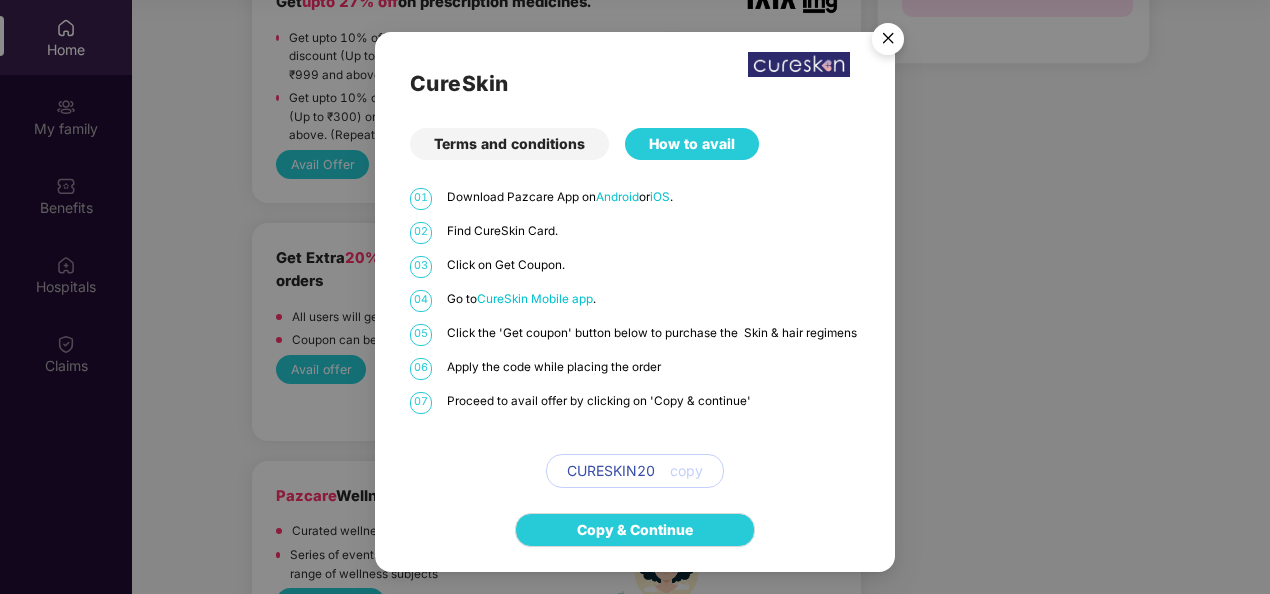 click at bounding box center (888, 42) 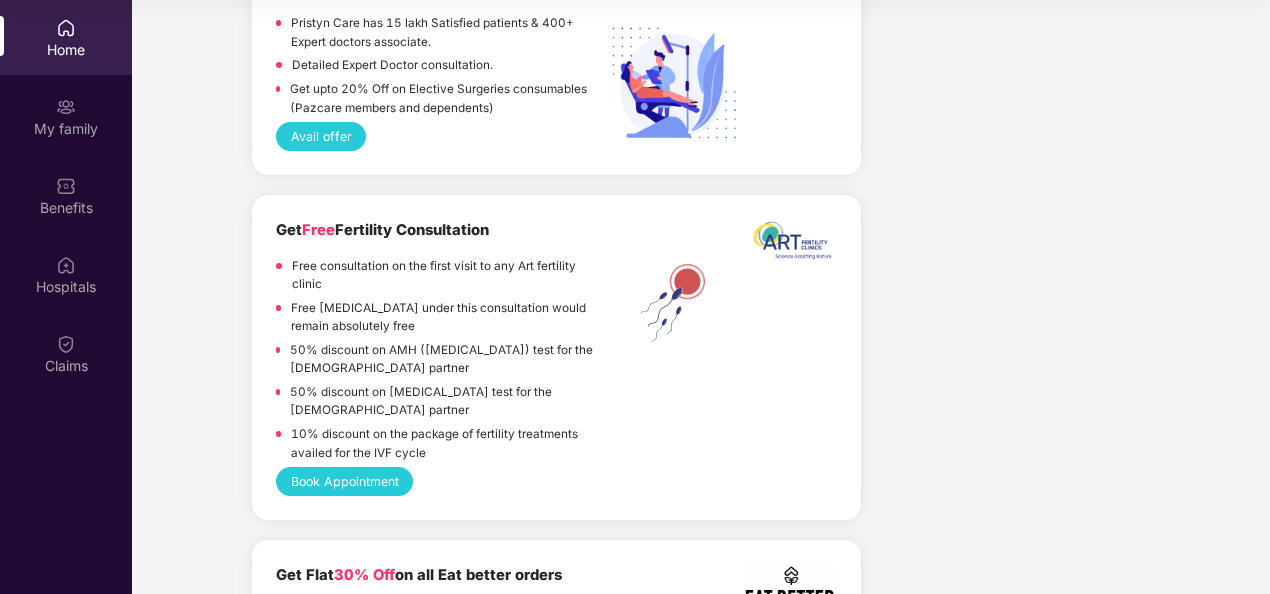 scroll, scrollTop: 3027, scrollLeft: 0, axis: vertical 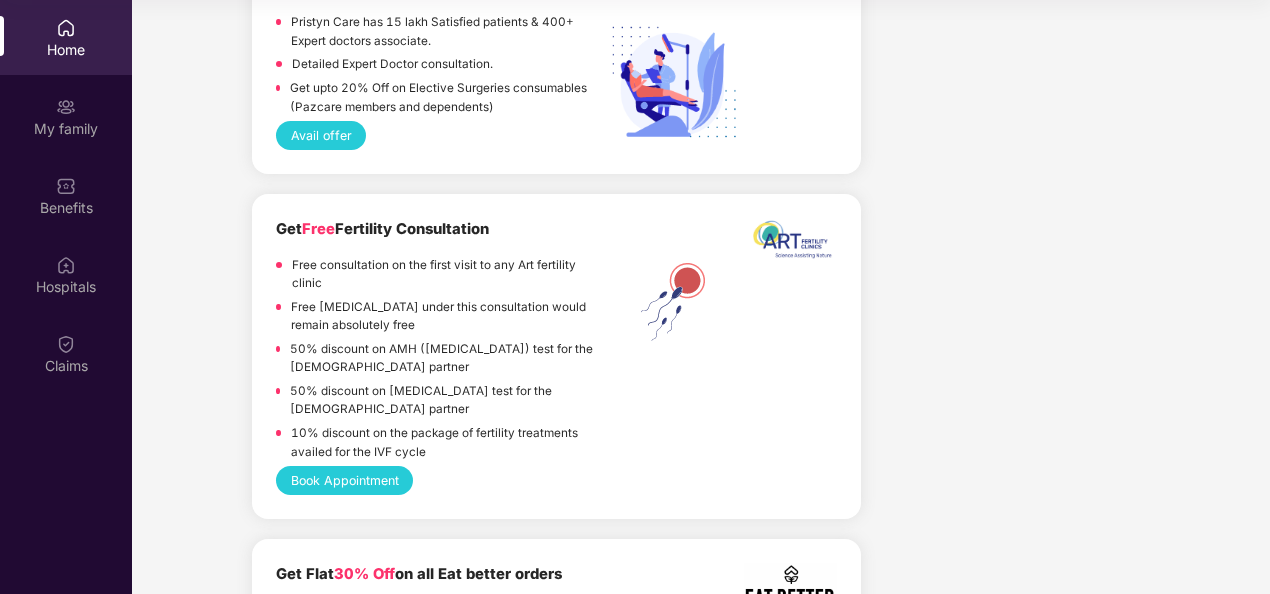 click on "Book Appointment" at bounding box center (344, 480) 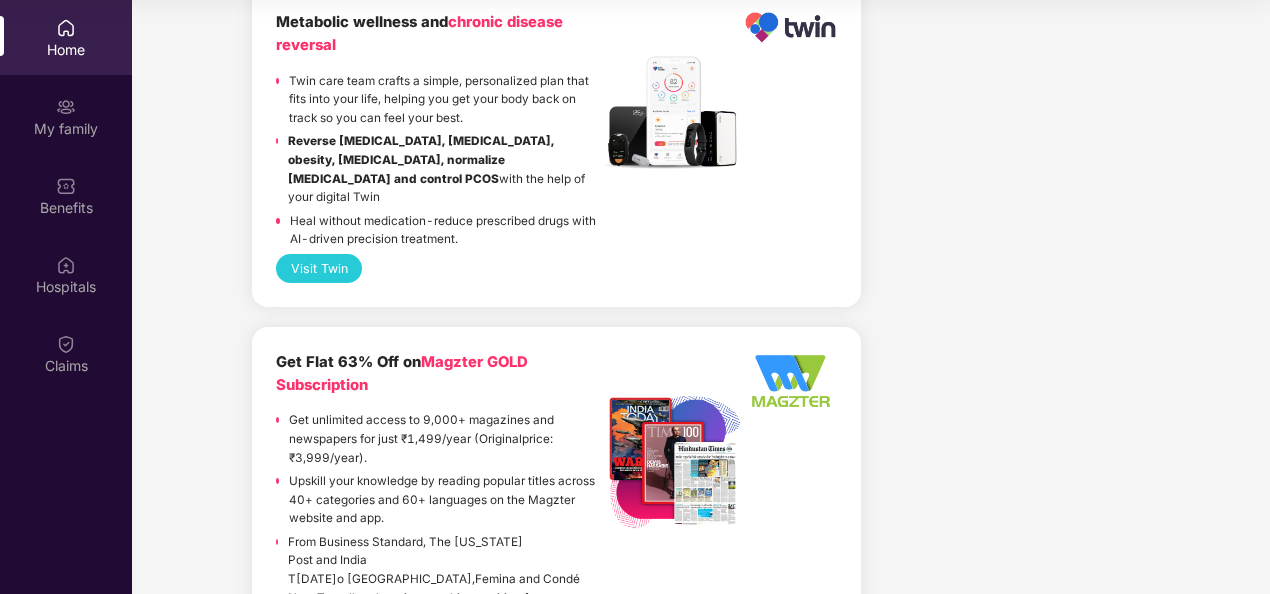 scroll, scrollTop: 4067, scrollLeft: 0, axis: vertical 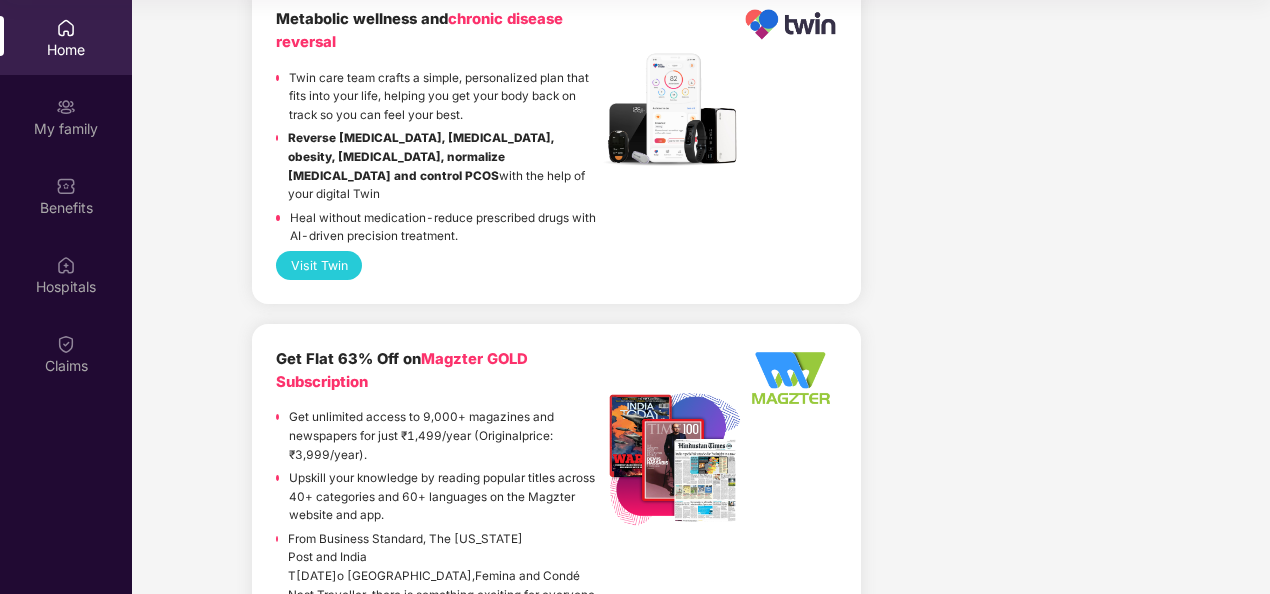 click on "Visit Twin" at bounding box center [319, 265] 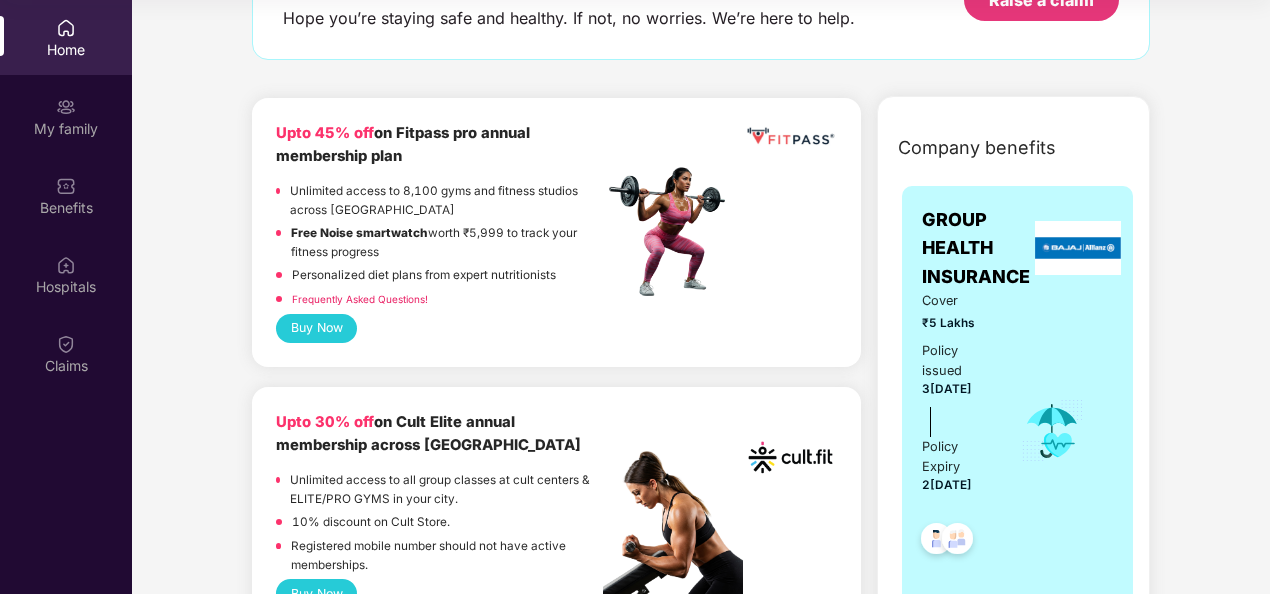 scroll, scrollTop: 0, scrollLeft: 0, axis: both 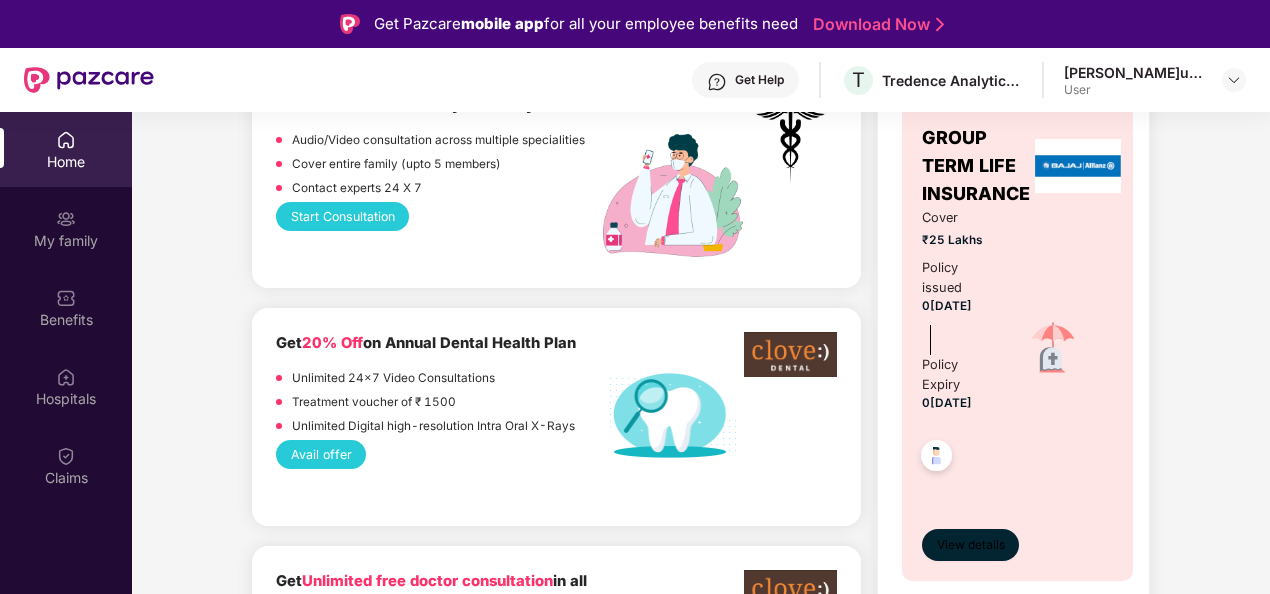 click on "View details" at bounding box center (971, 545) 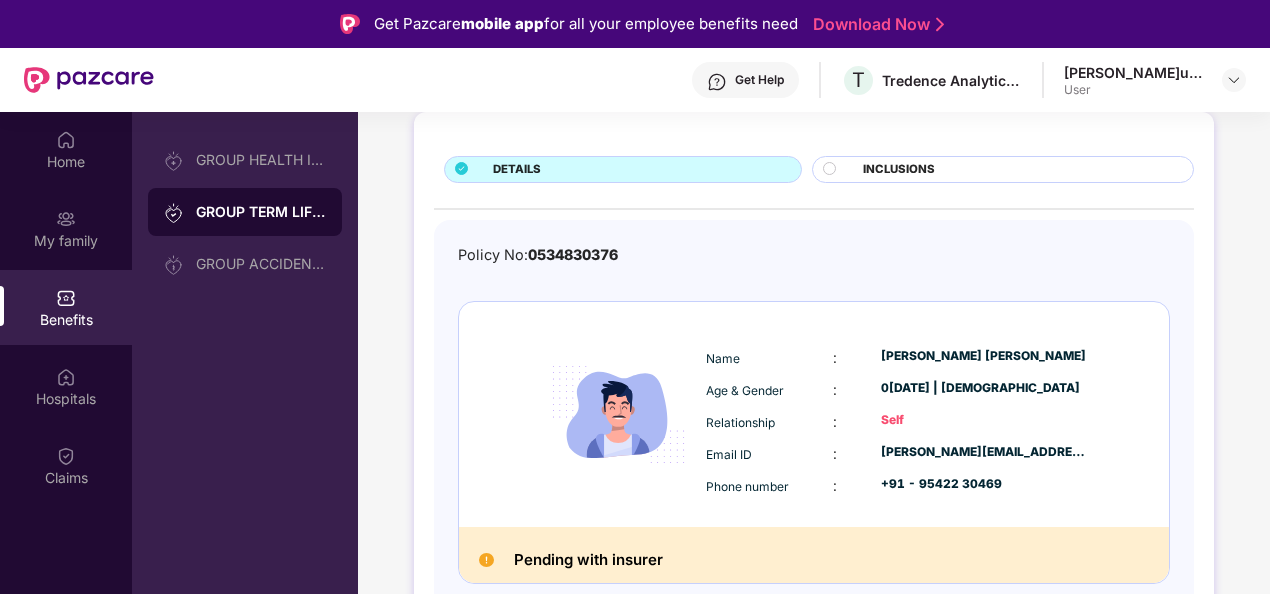 scroll, scrollTop: 0, scrollLeft: 0, axis: both 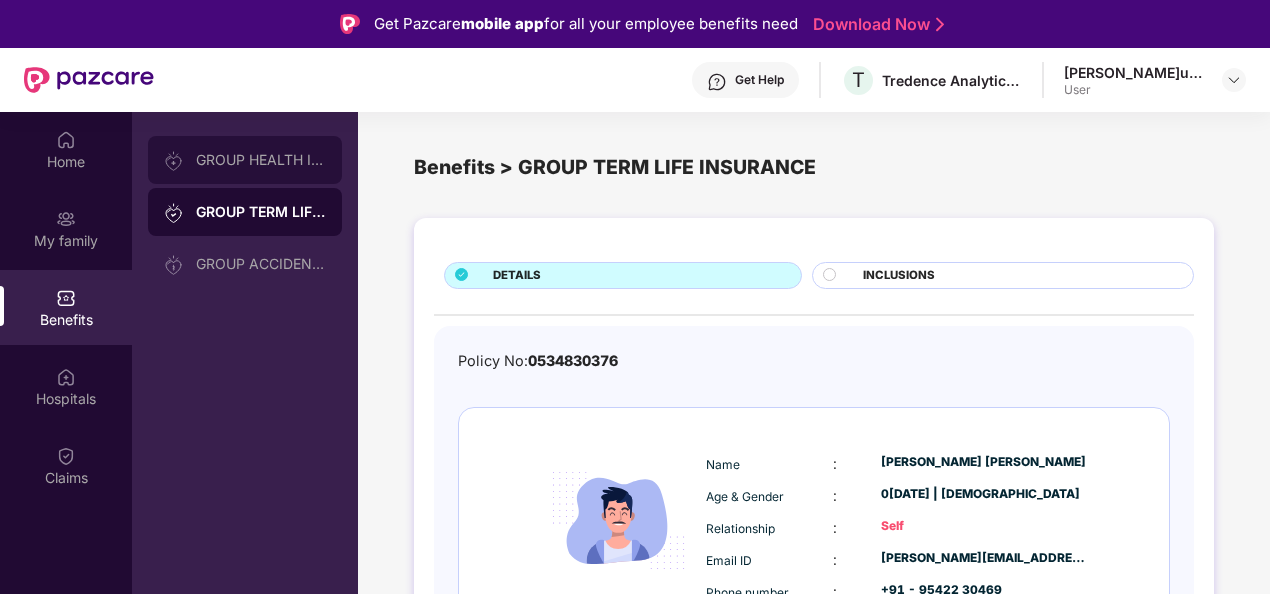 click on "GROUP HEALTH INSURANCE" at bounding box center [261, 160] 